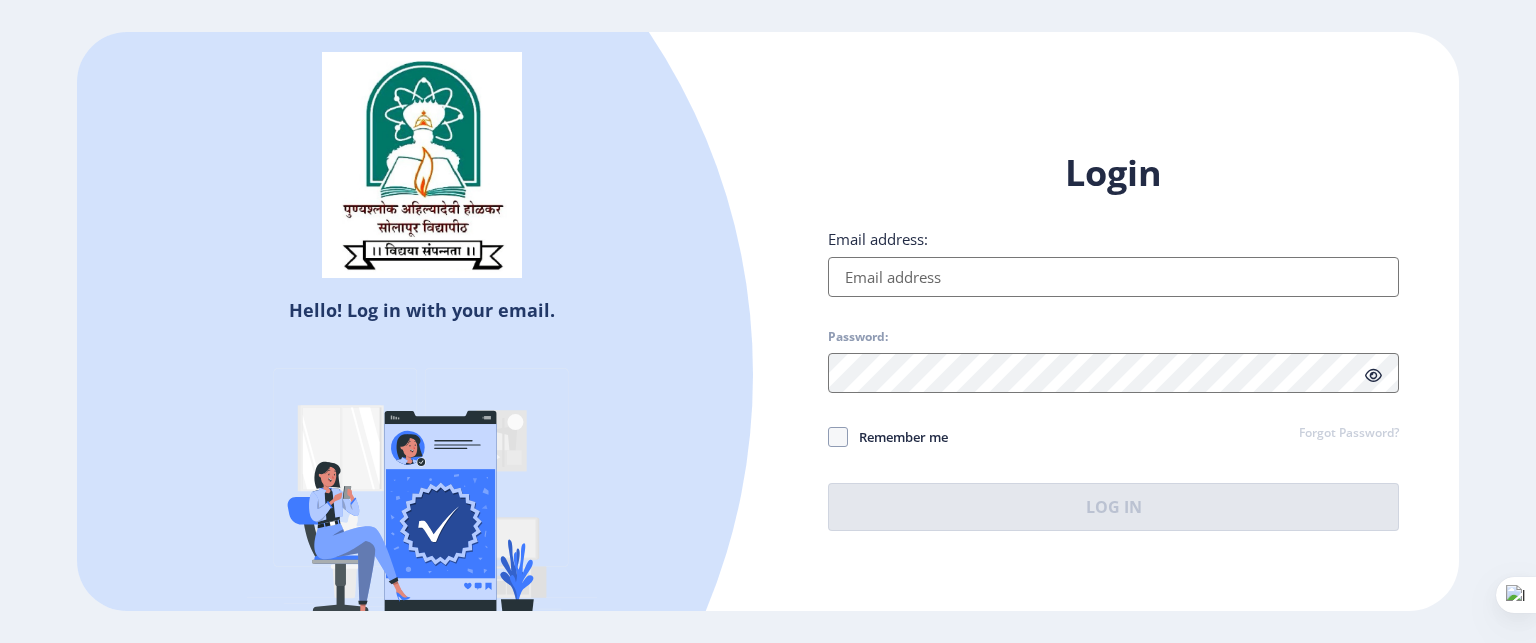 scroll, scrollTop: 0, scrollLeft: 0, axis: both 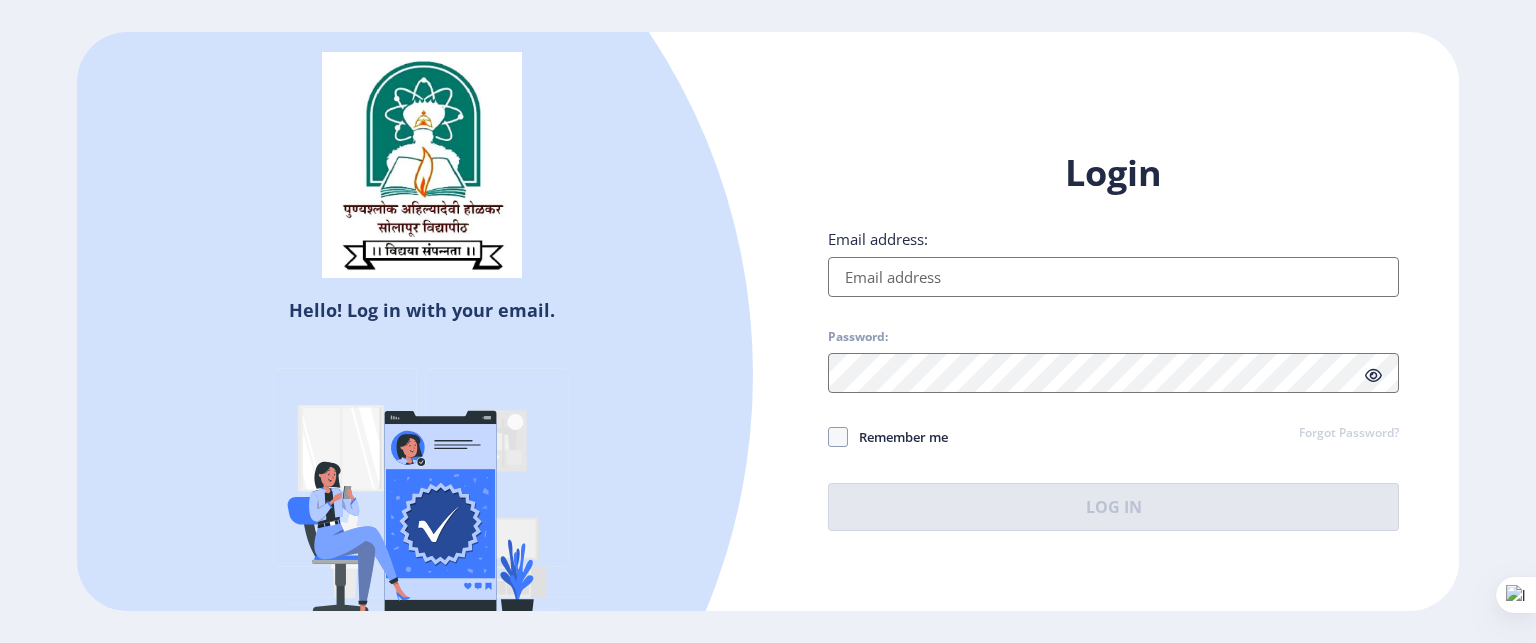 type on "somanathyadav7@example.com" 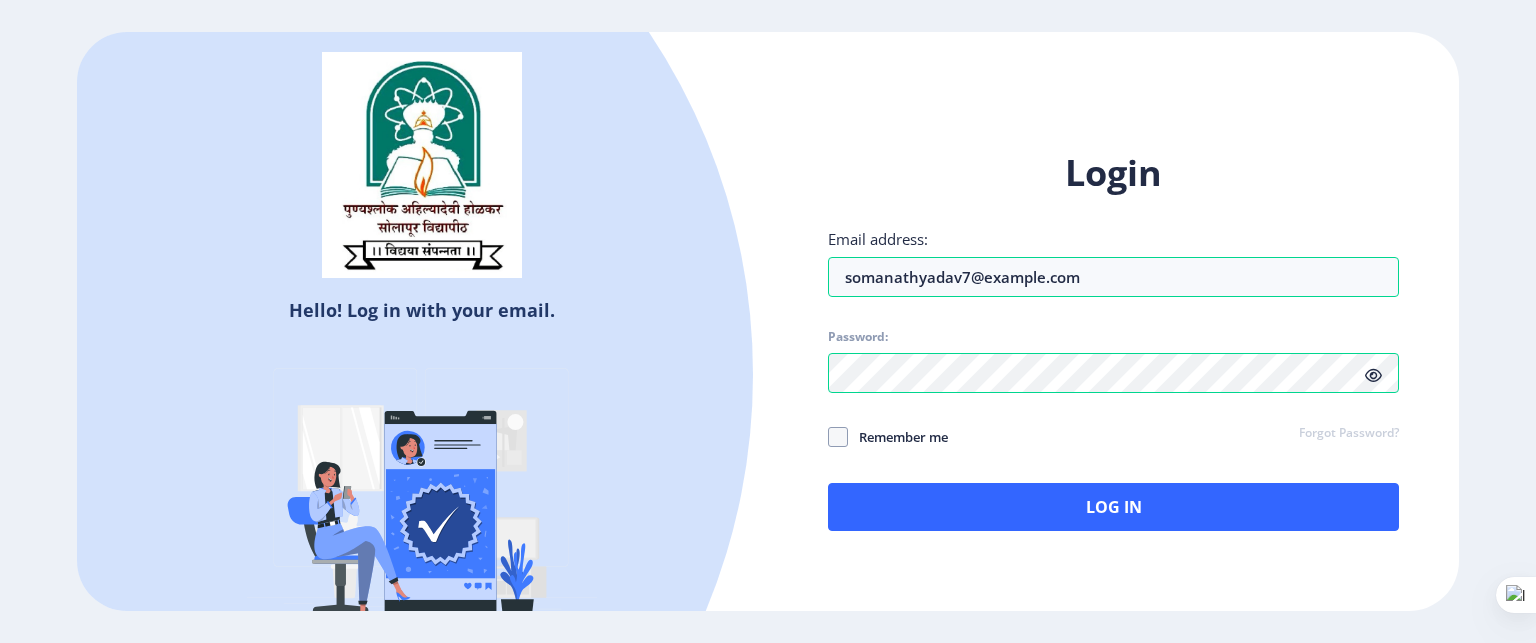click 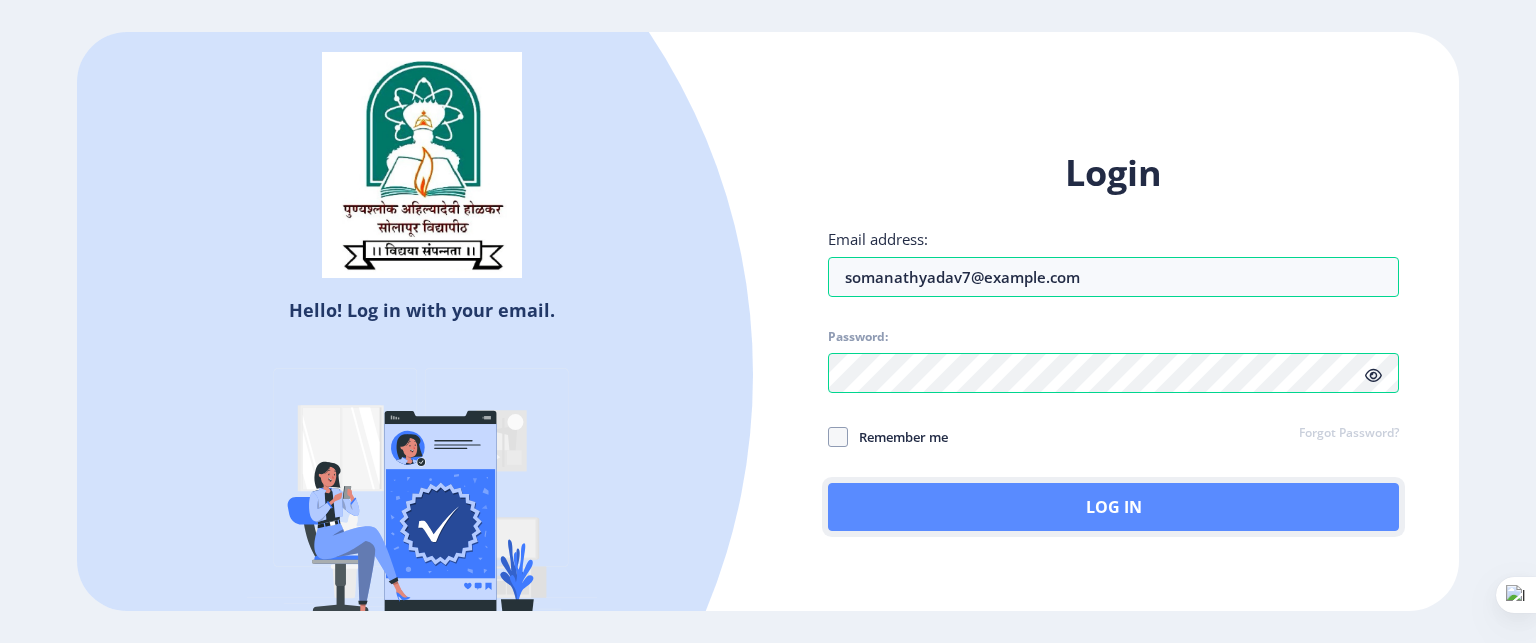 click on "Log In" 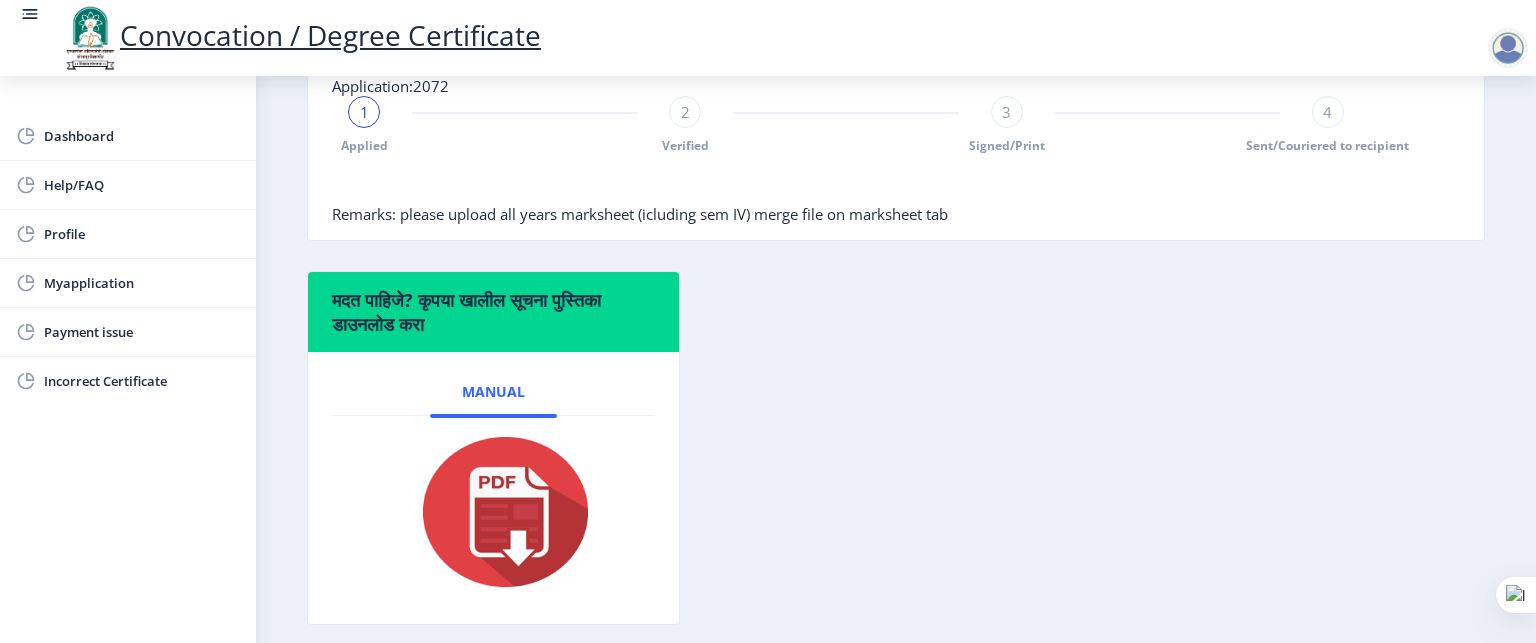 scroll, scrollTop: 511, scrollLeft: 0, axis: vertical 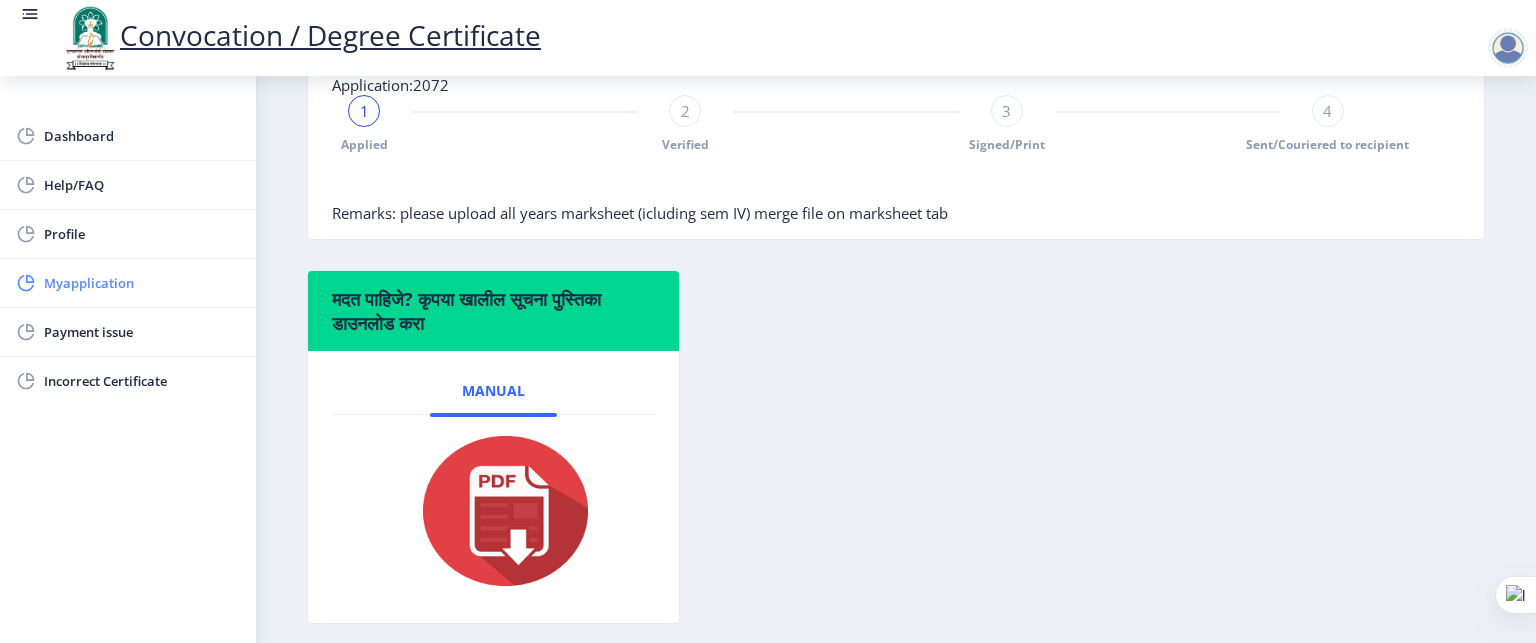 click on "Myapplication" 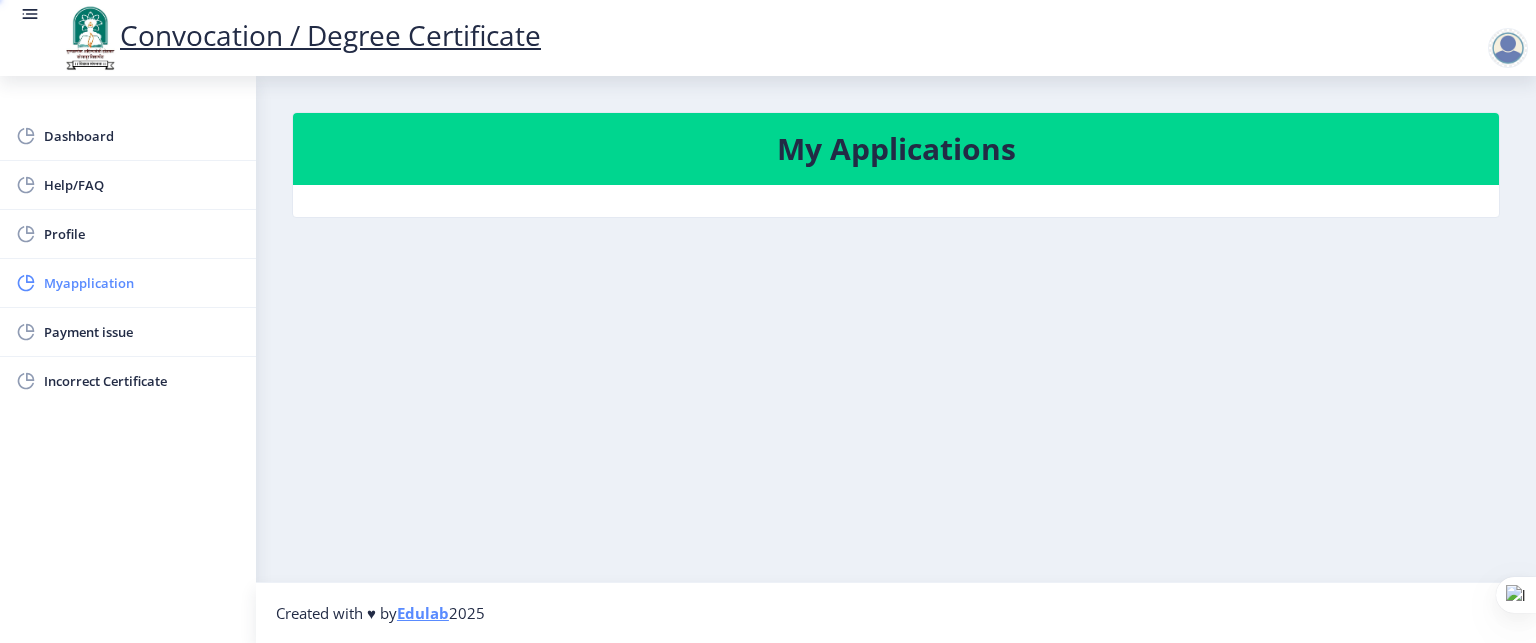scroll, scrollTop: 0, scrollLeft: 0, axis: both 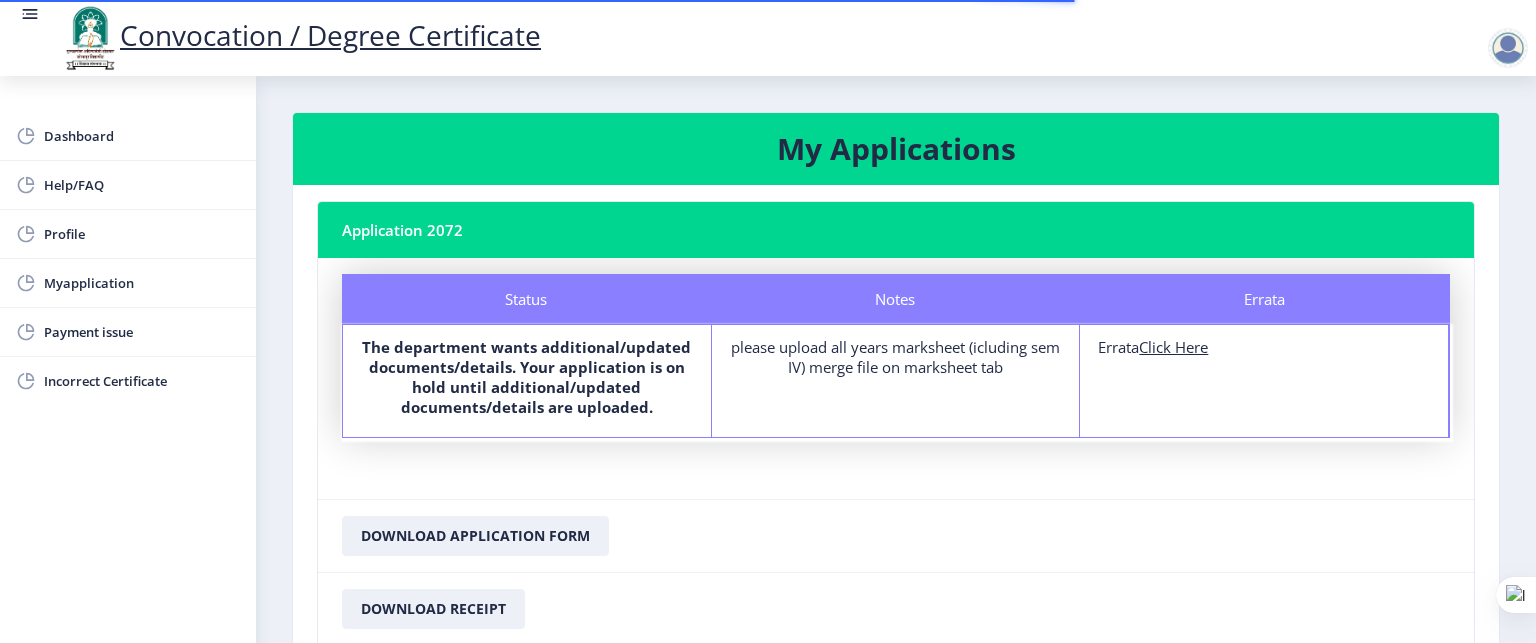 click on "Click Here" 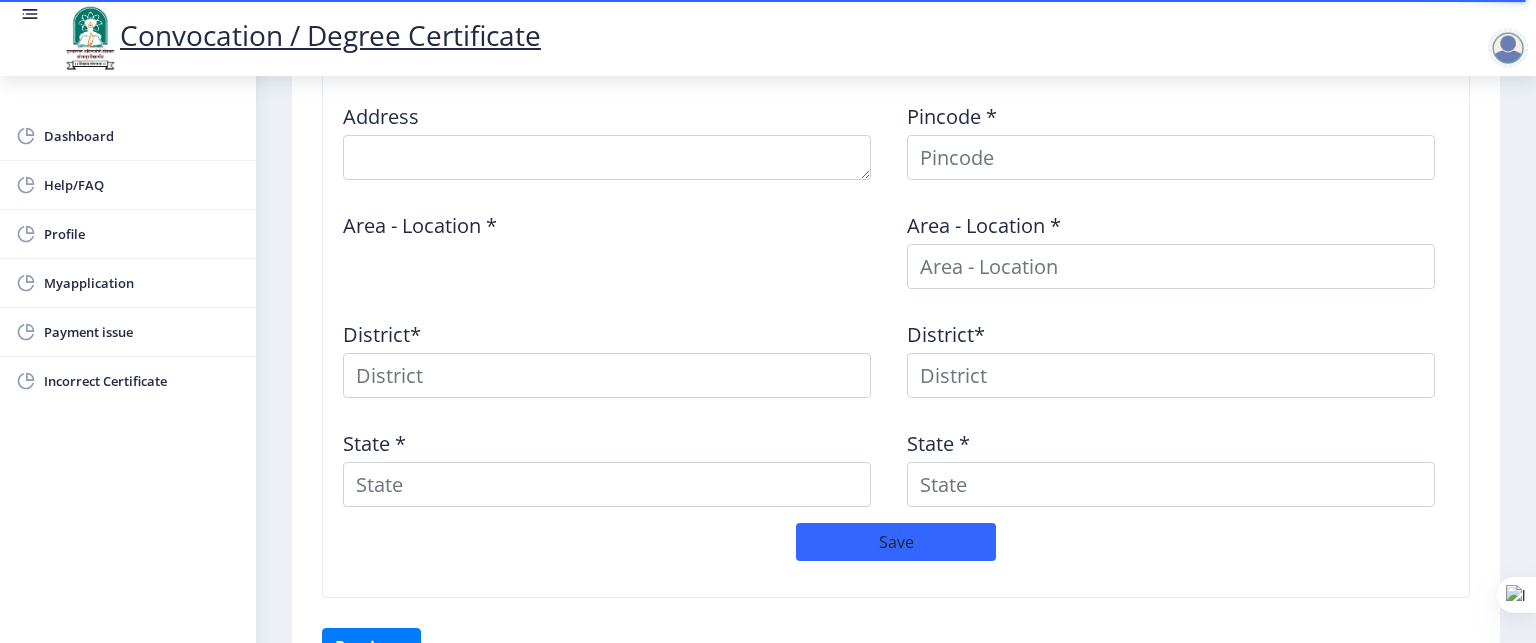 scroll, scrollTop: 964, scrollLeft: 0, axis: vertical 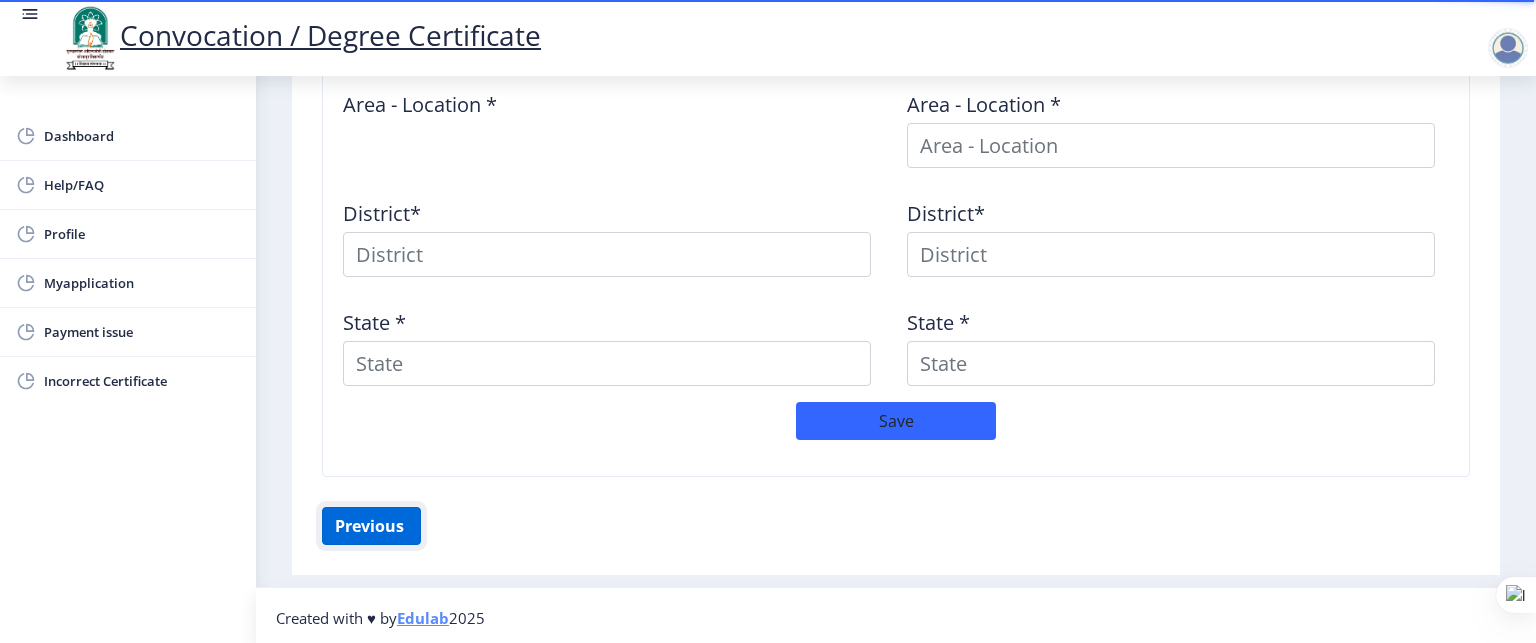 click on "Previous ‍" 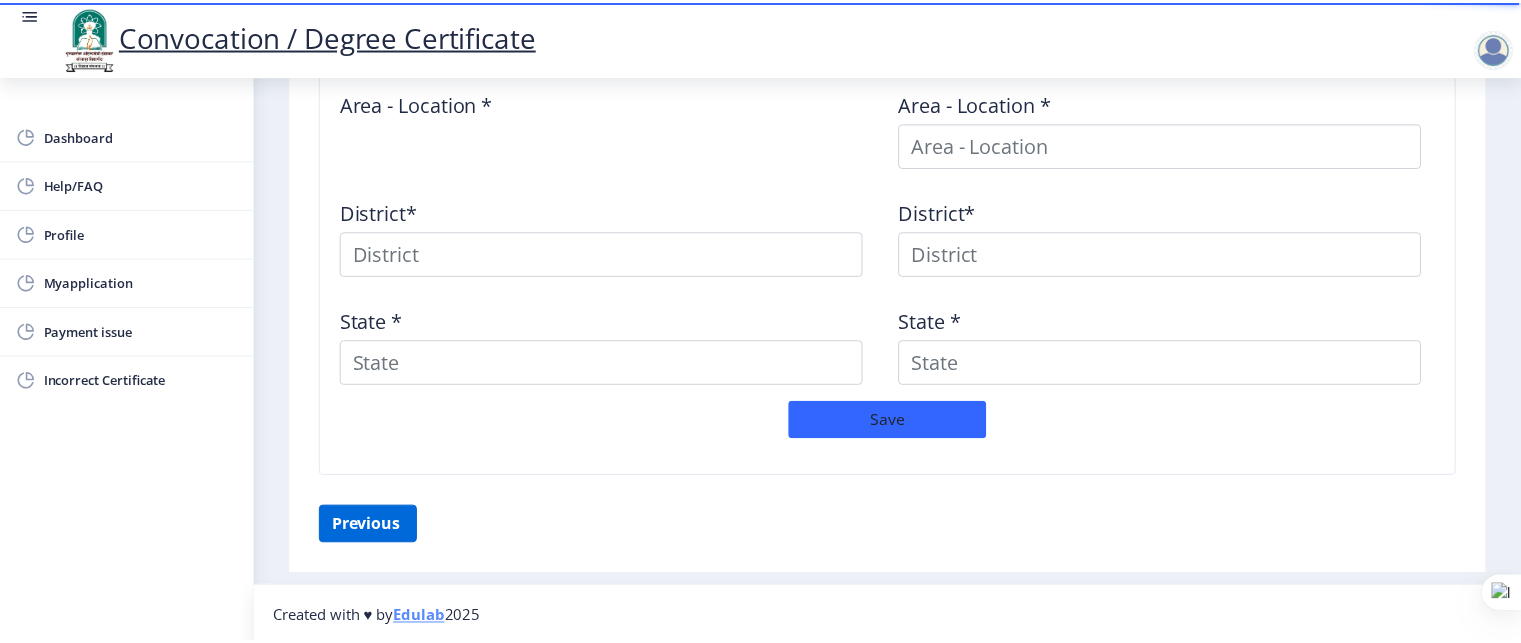 scroll, scrollTop: 336, scrollLeft: 0, axis: vertical 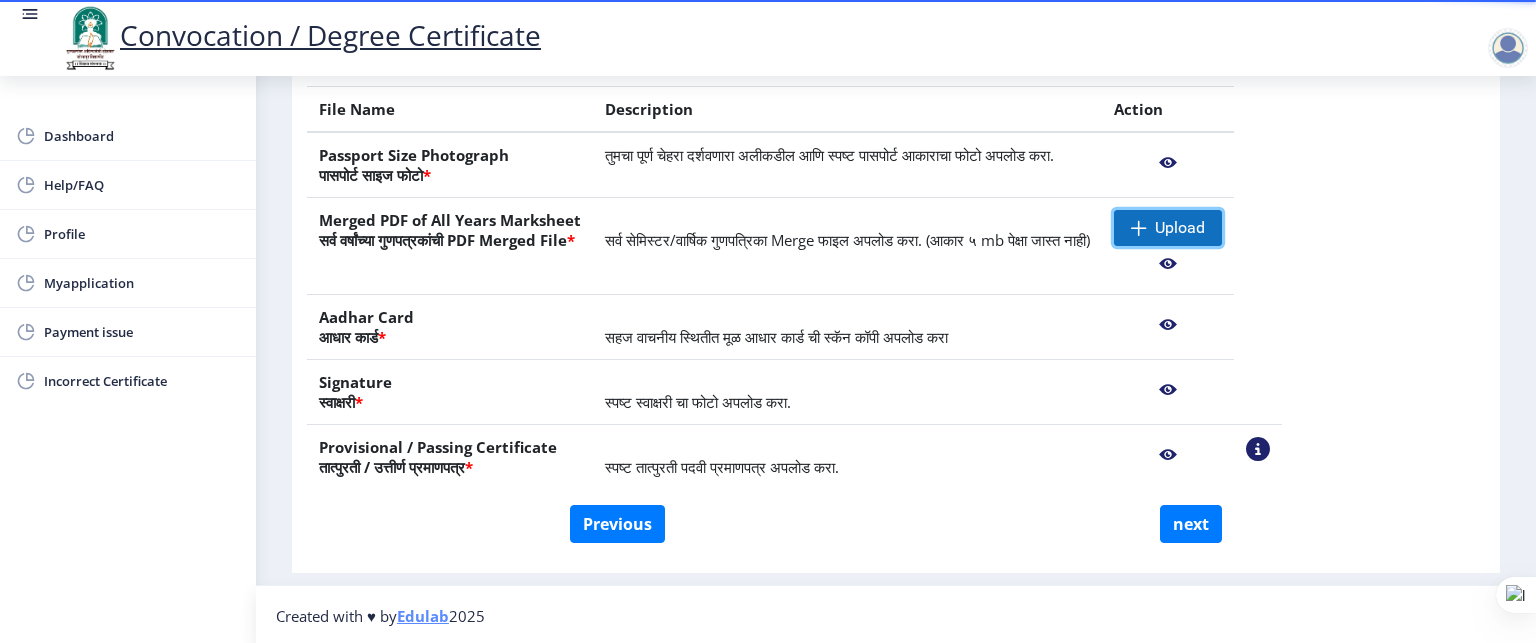 click on "Upload" 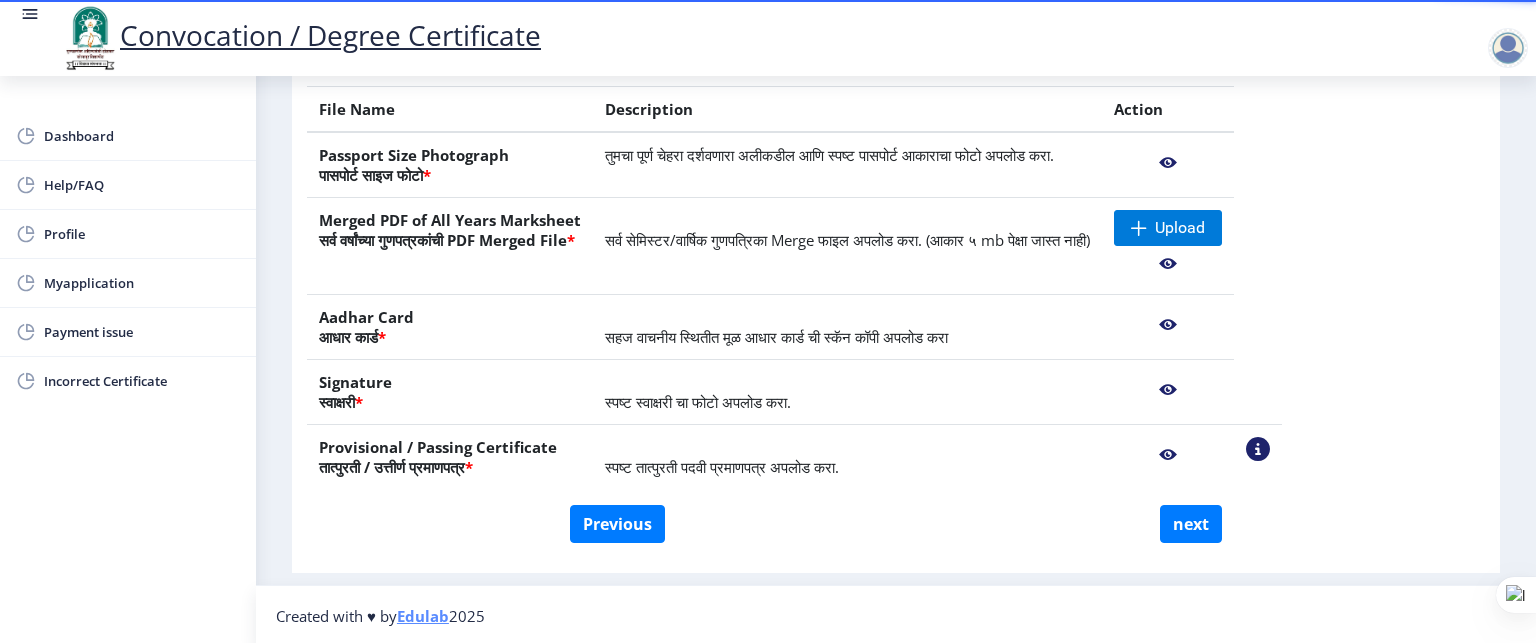 click 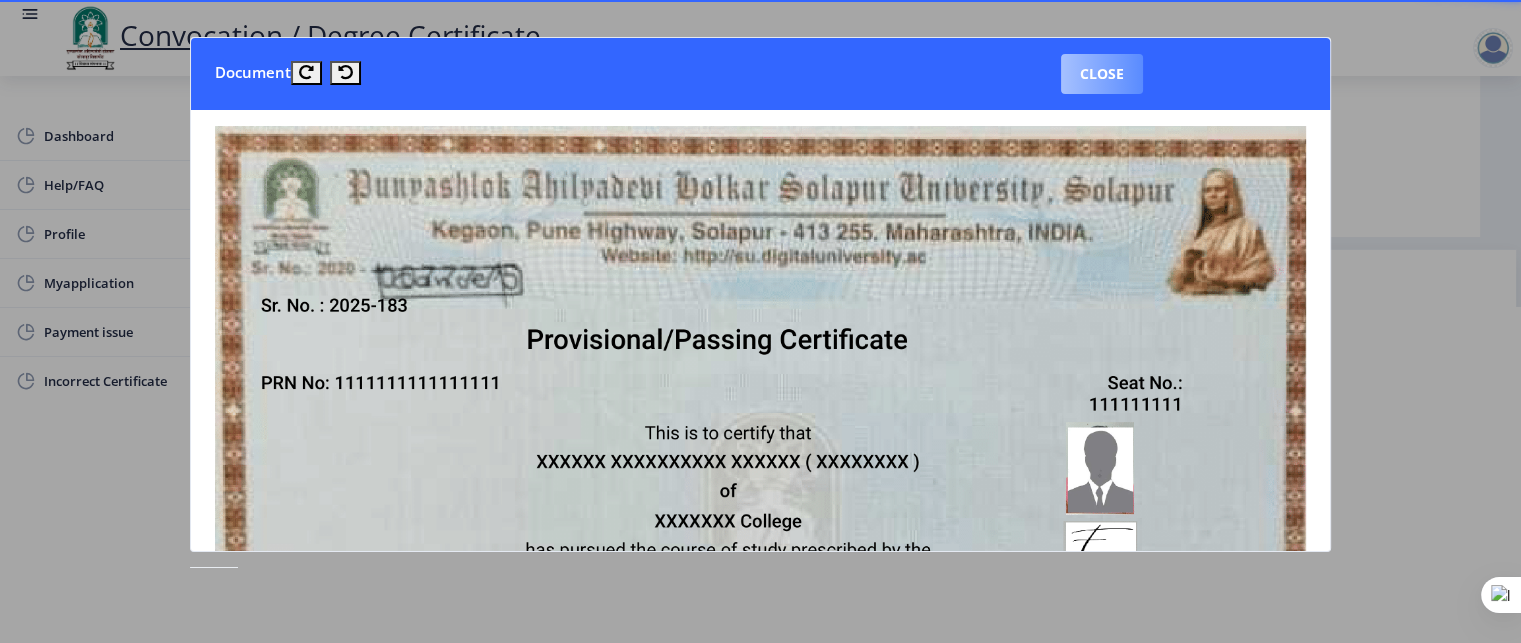 click on "Close" at bounding box center (1102, 74) 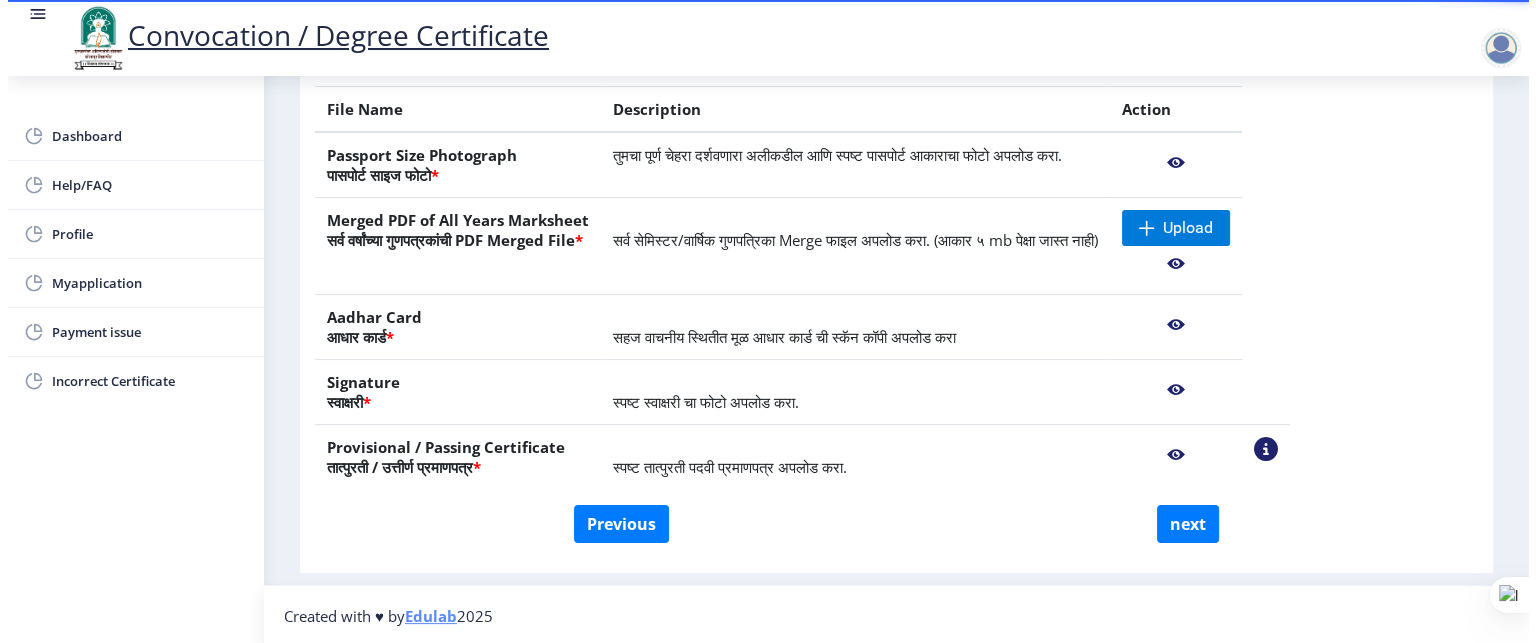scroll, scrollTop: 140, scrollLeft: 0, axis: vertical 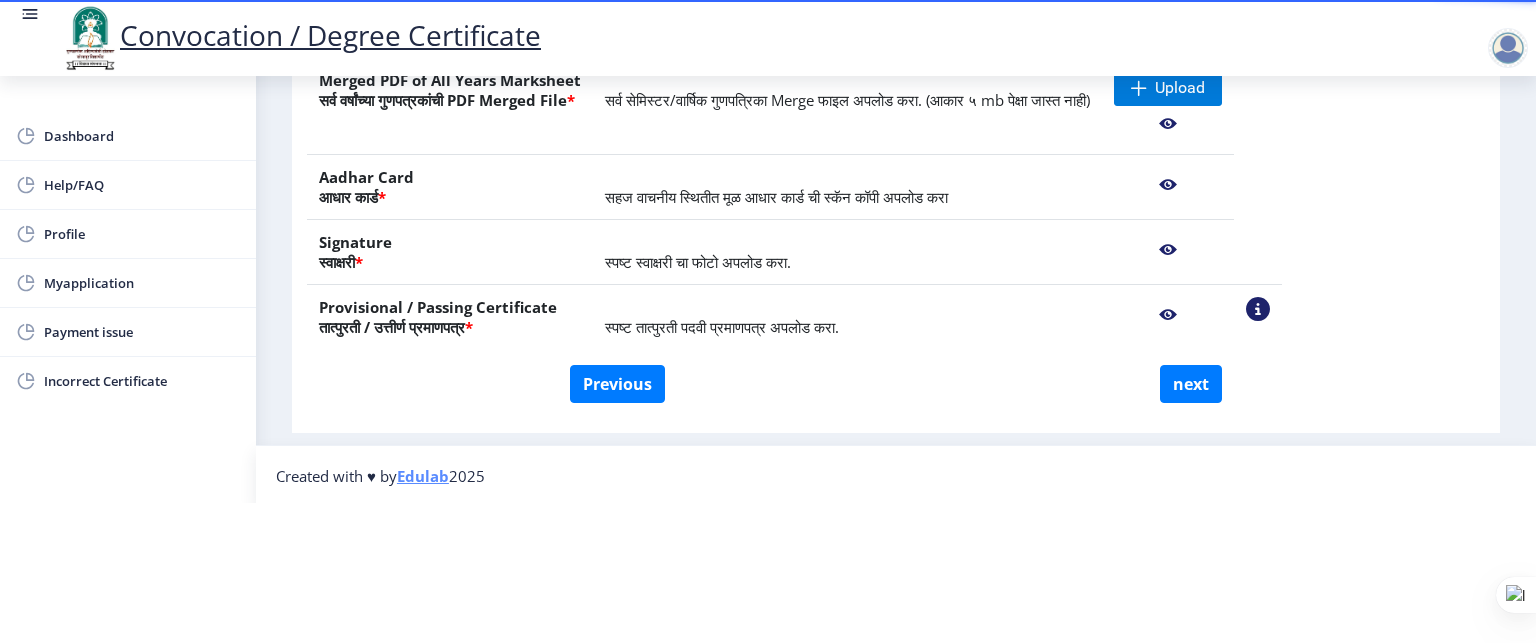 click 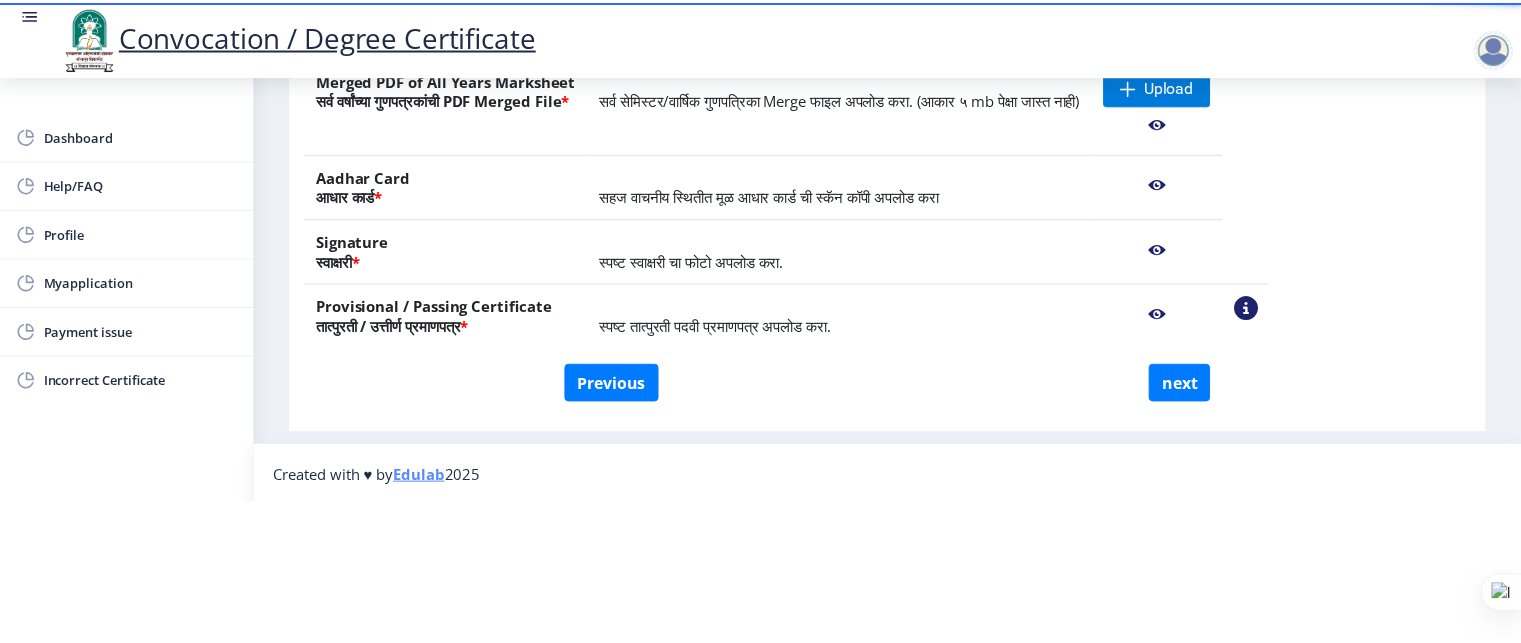scroll, scrollTop: 0, scrollLeft: 0, axis: both 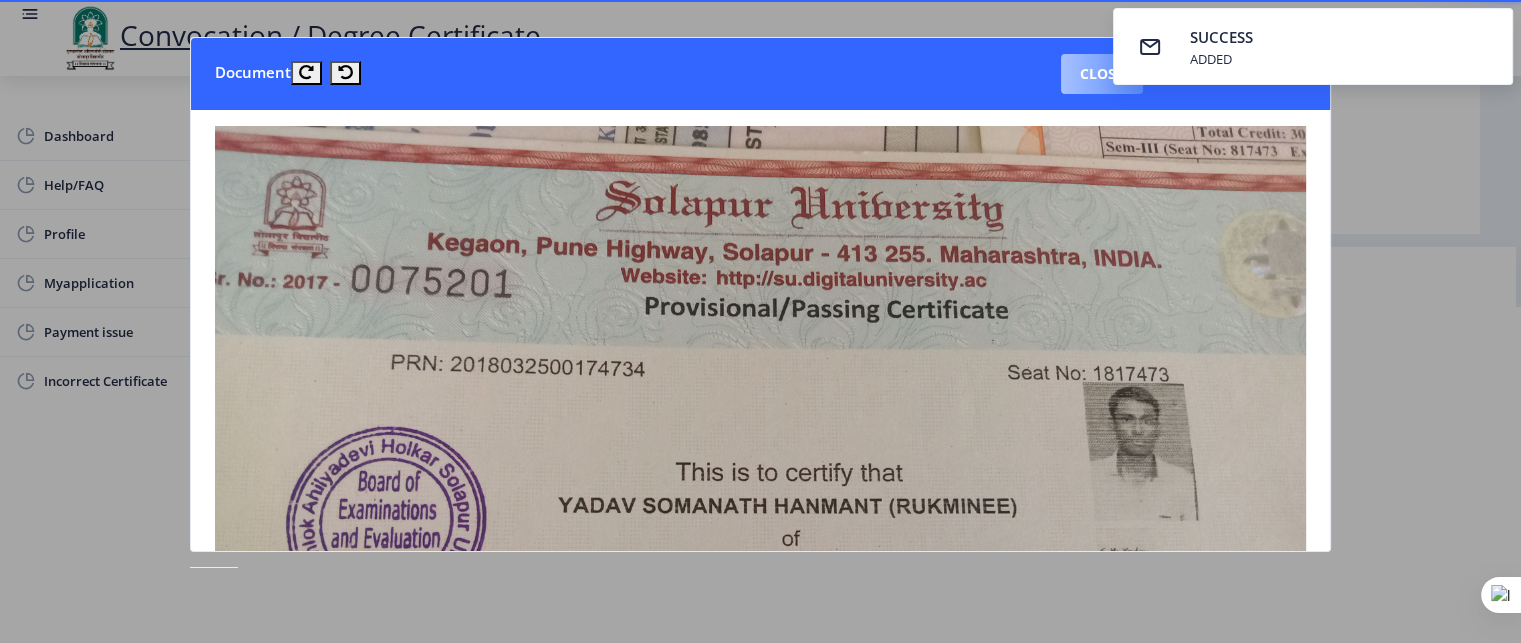 click on "SUCCESS  ADDED" at bounding box center (1313, 46) 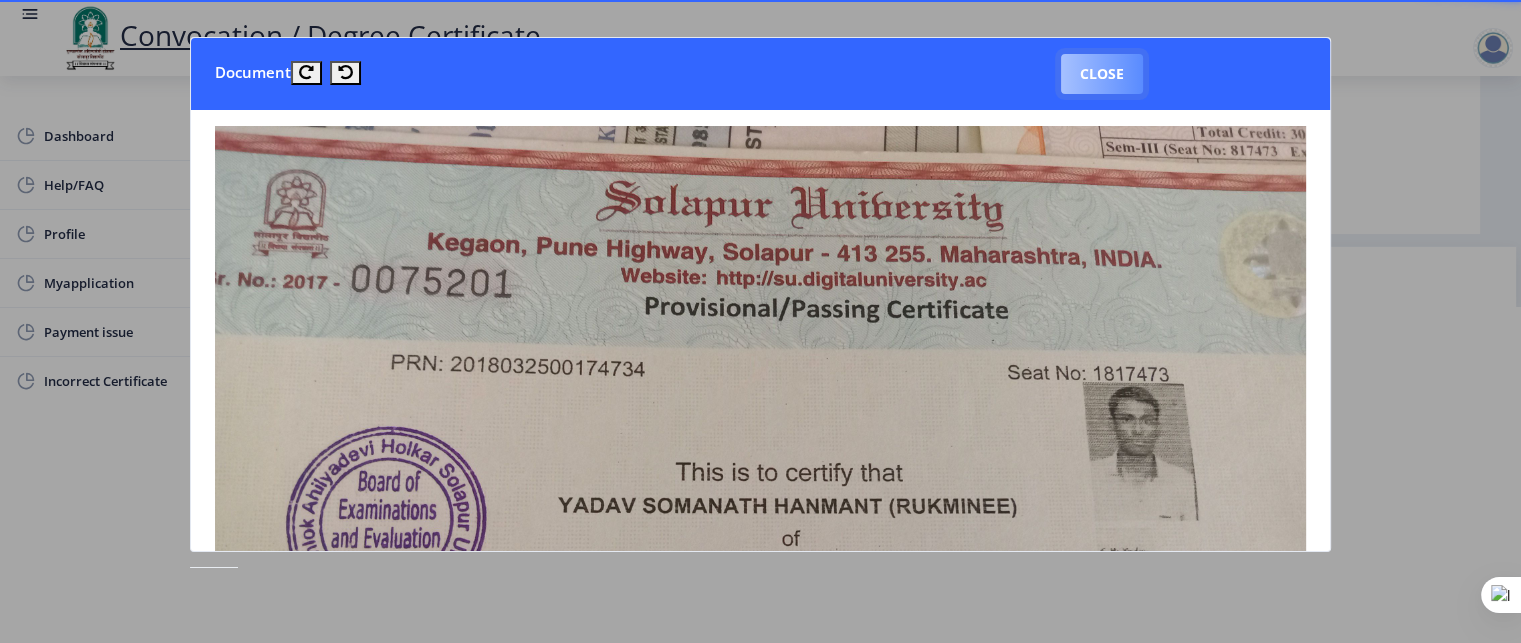 click on "Close" at bounding box center [1102, 74] 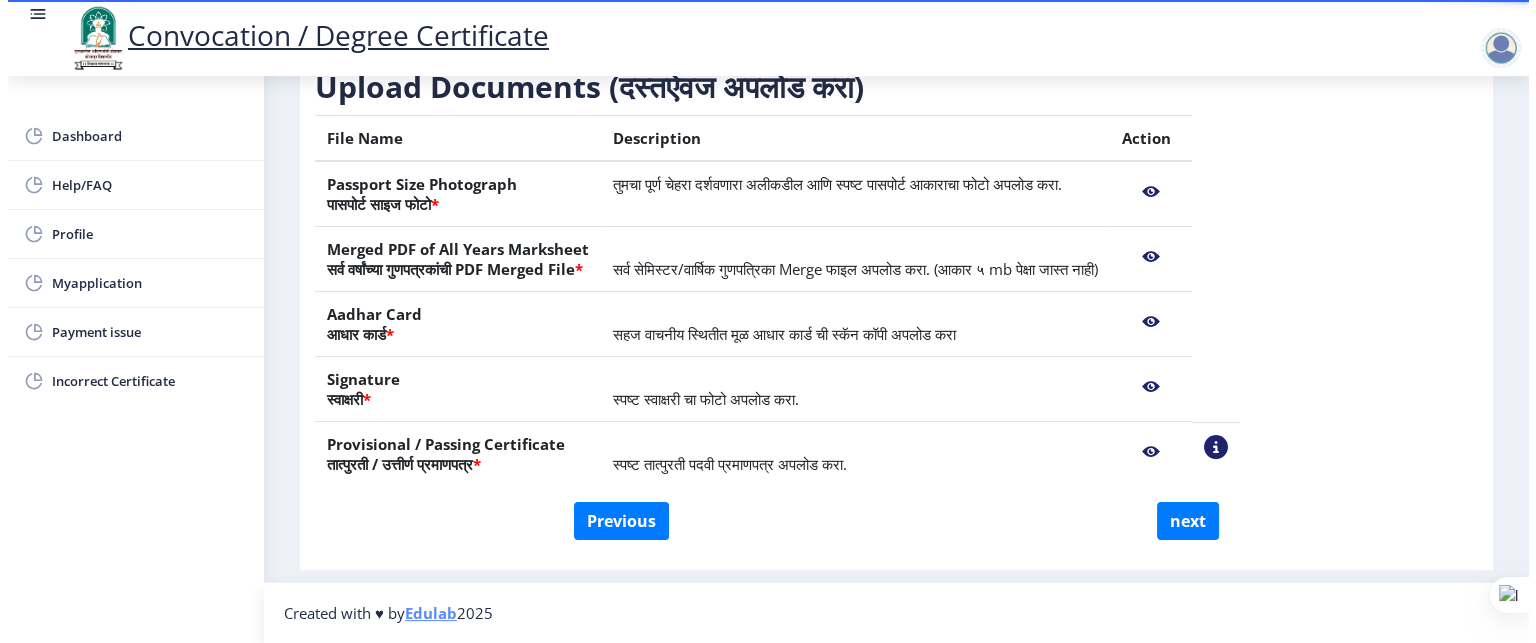 scroll, scrollTop: 109, scrollLeft: 0, axis: vertical 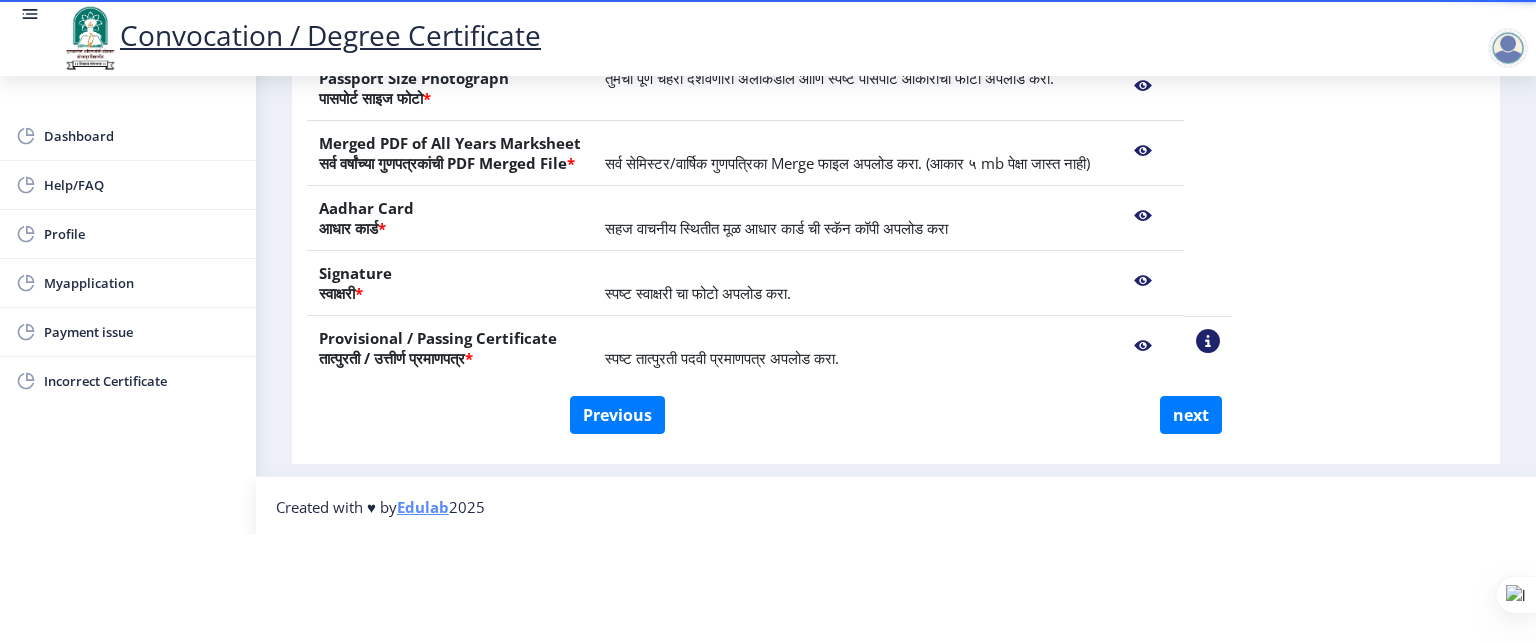 click on "View Sample PDC" 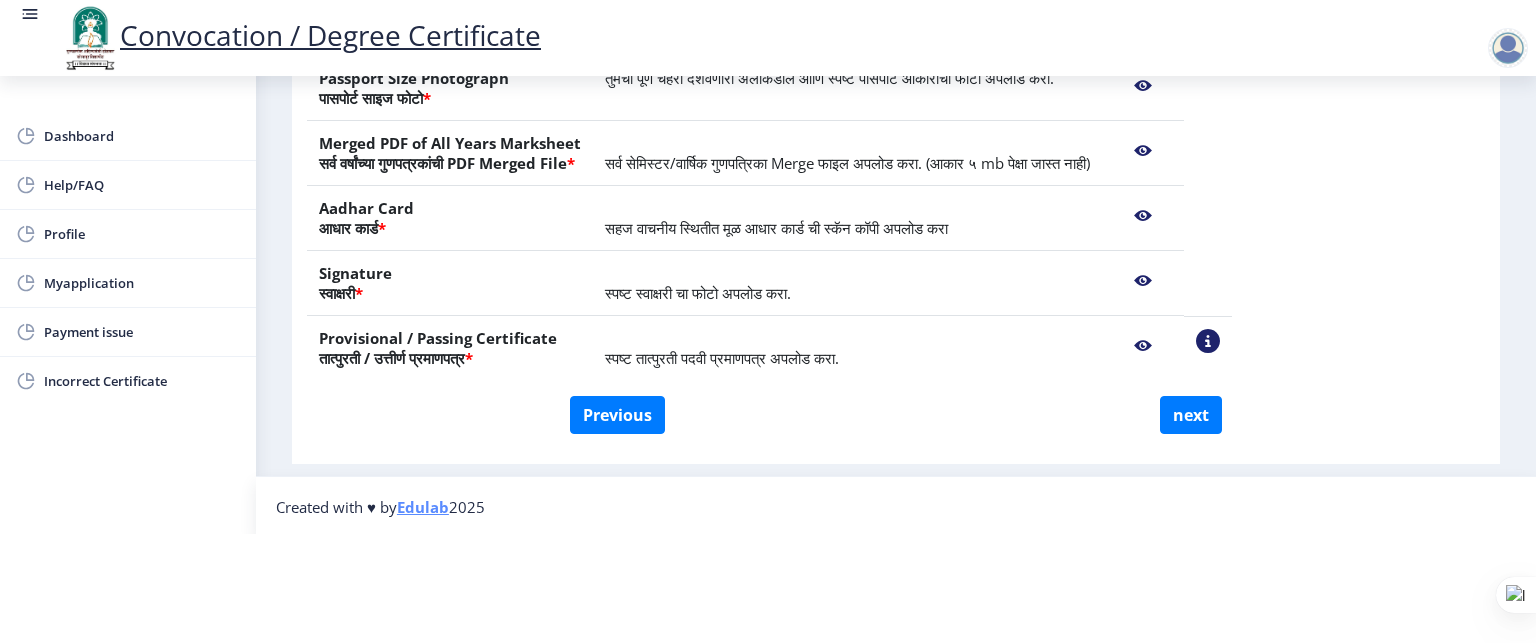 click 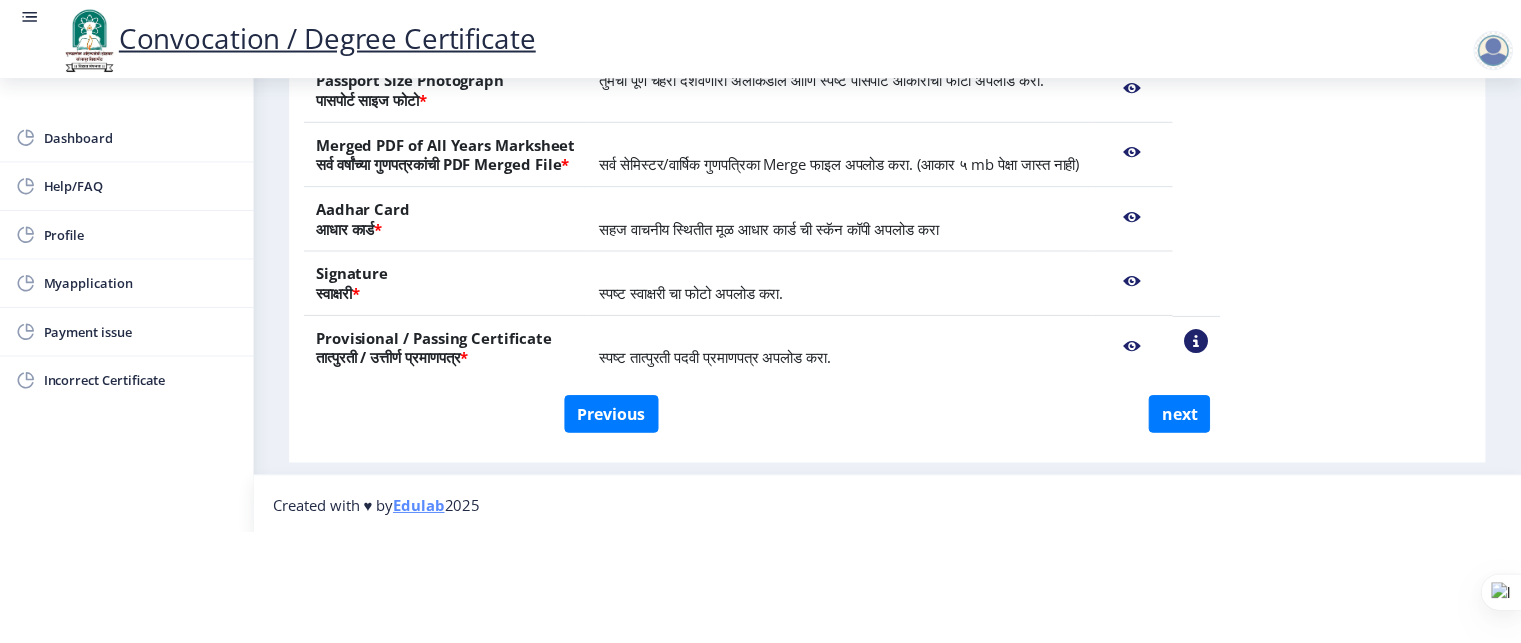 scroll, scrollTop: 0, scrollLeft: 0, axis: both 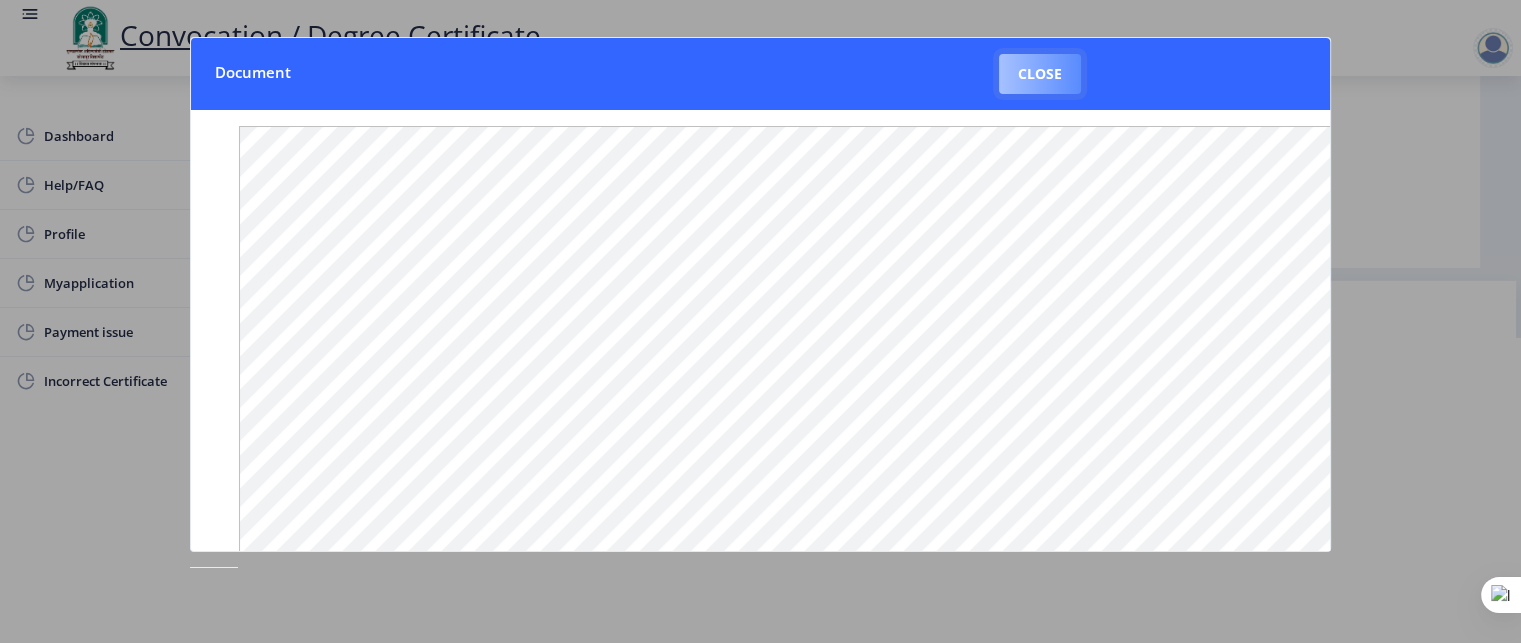 click on "Close" at bounding box center [1040, 74] 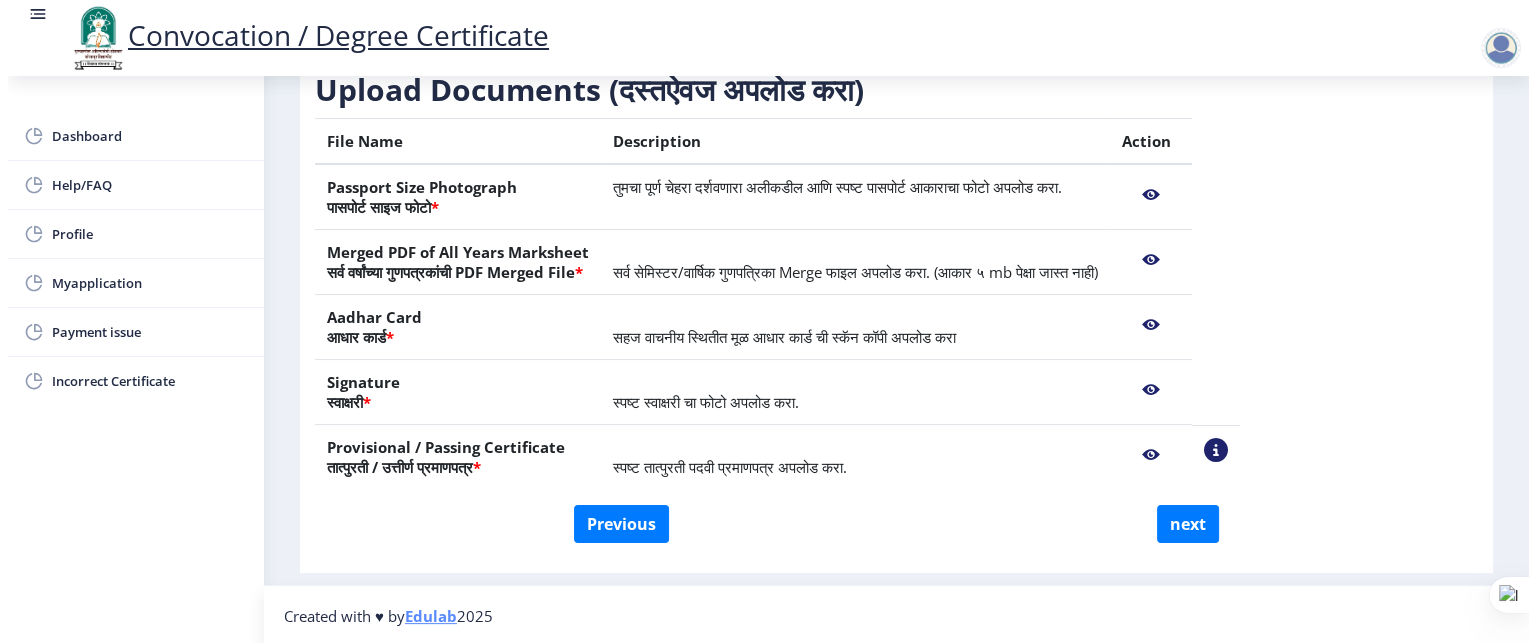 scroll, scrollTop: 109, scrollLeft: 0, axis: vertical 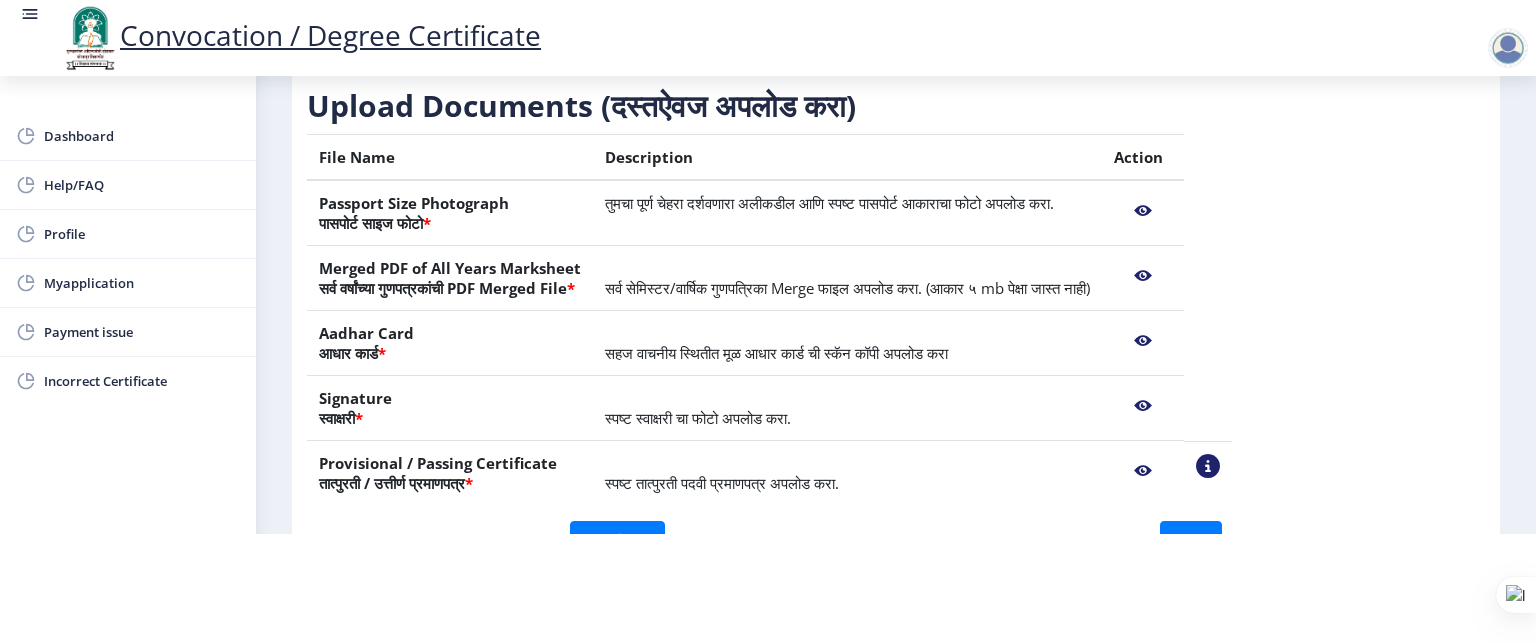 click 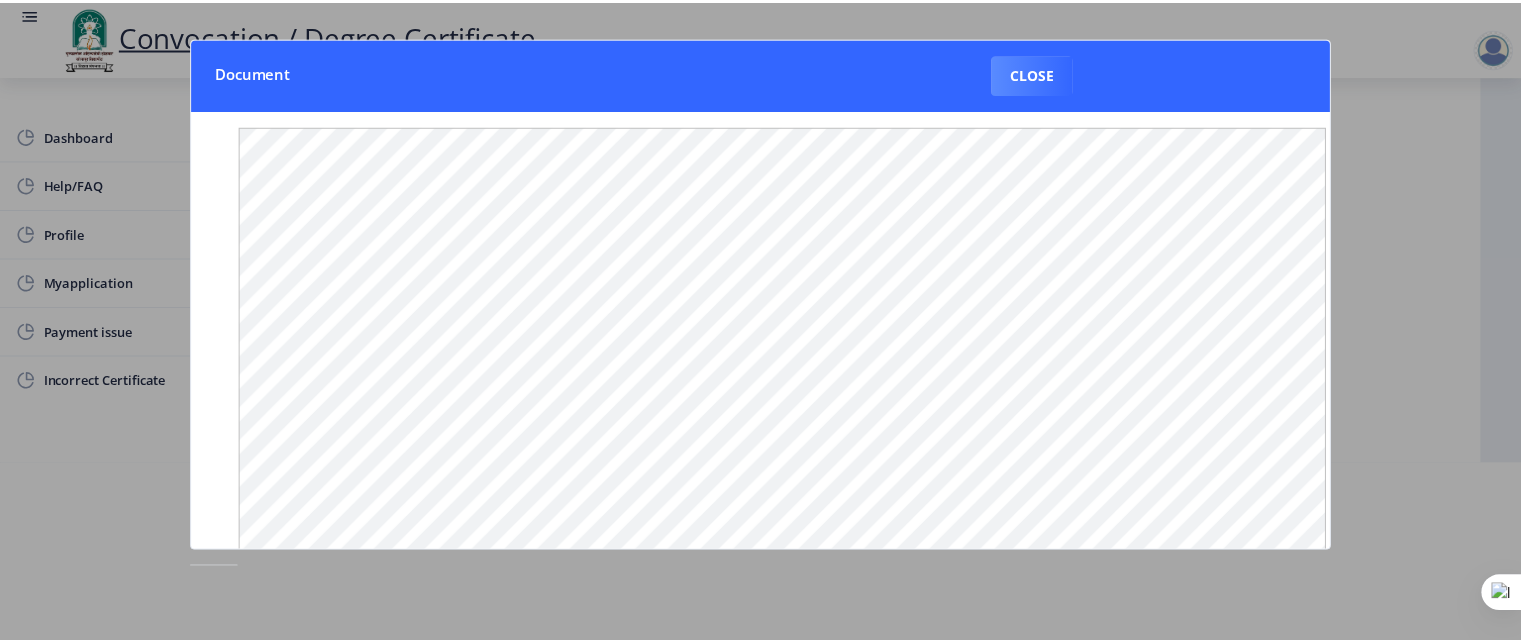 scroll, scrollTop: 0, scrollLeft: 0, axis: both 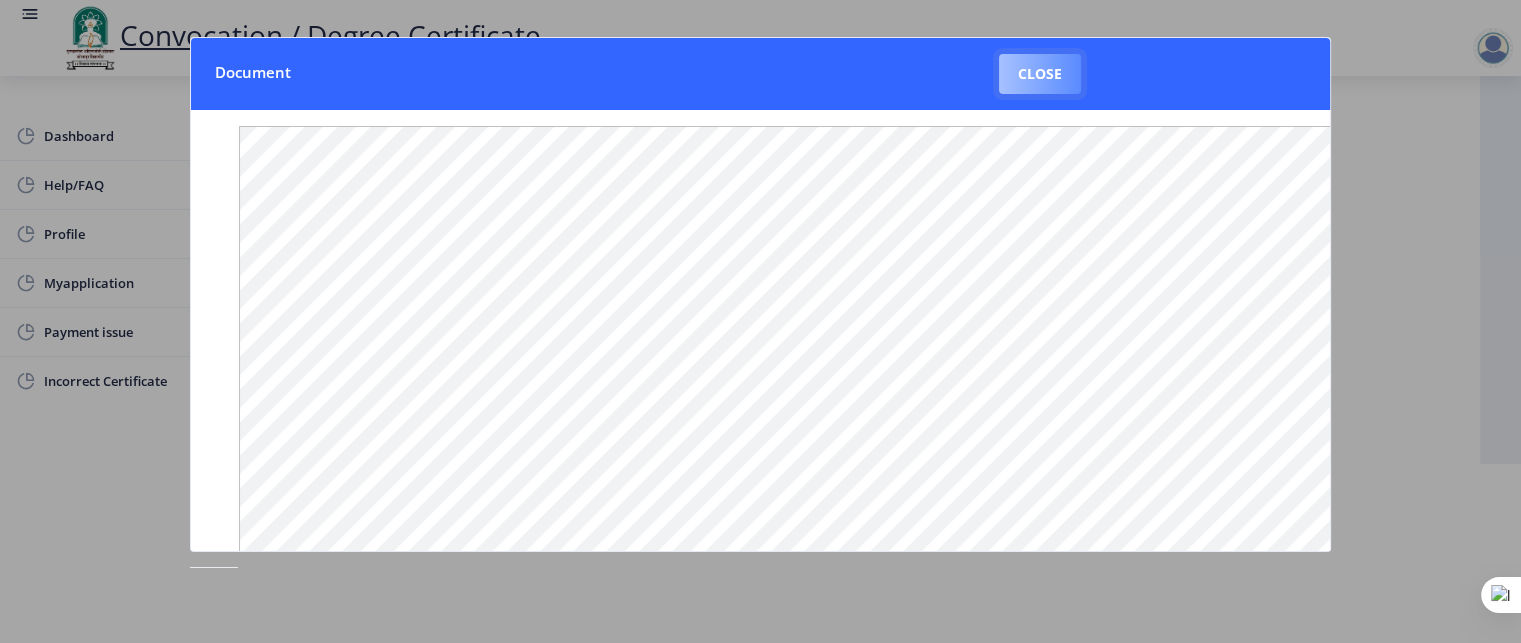 click on "Close" at bounding box center (1040, 74) 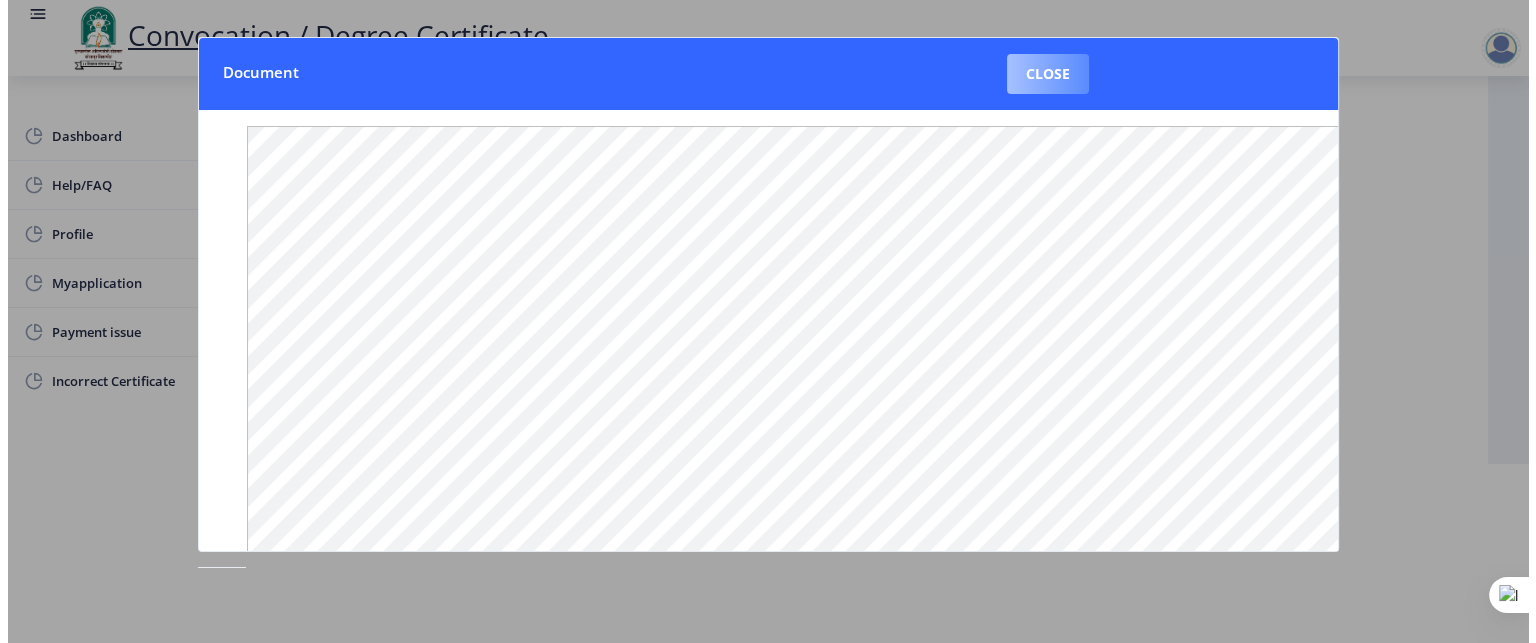 scroll, scrollTop: 109, scrollLeft: 0, axis: vertical 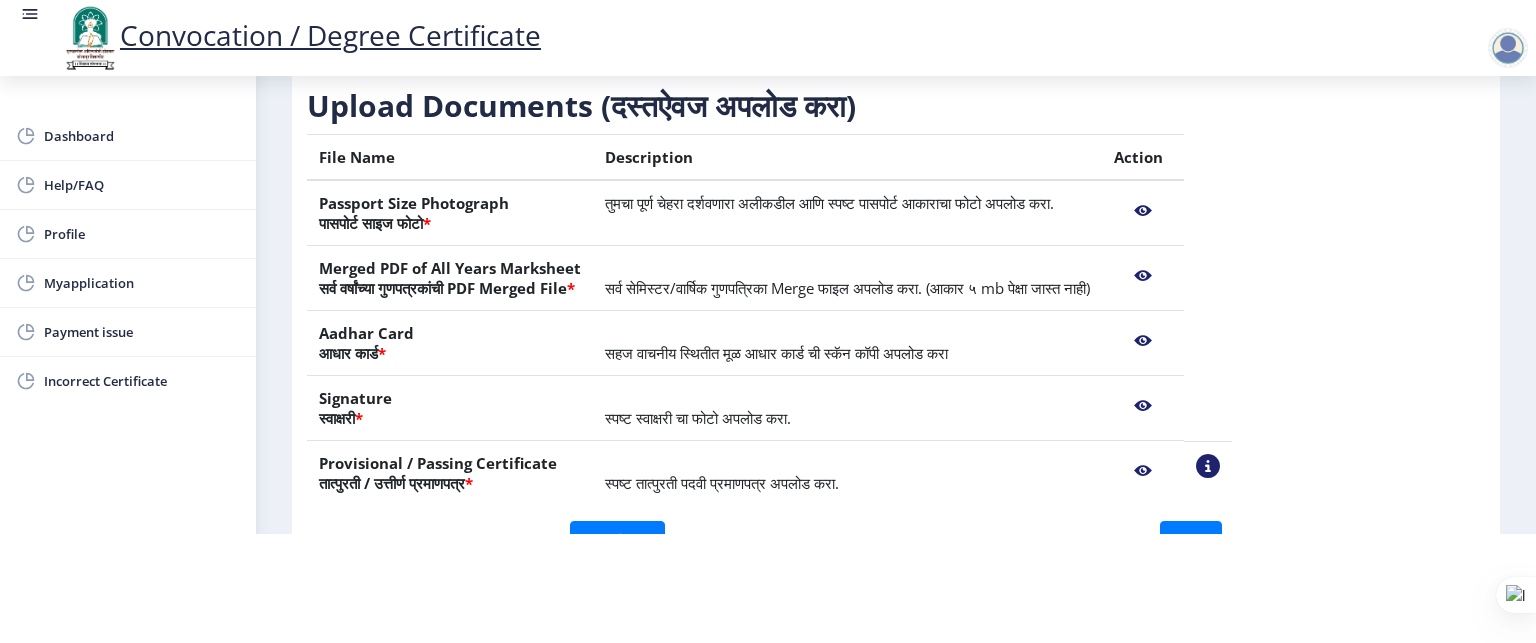 click 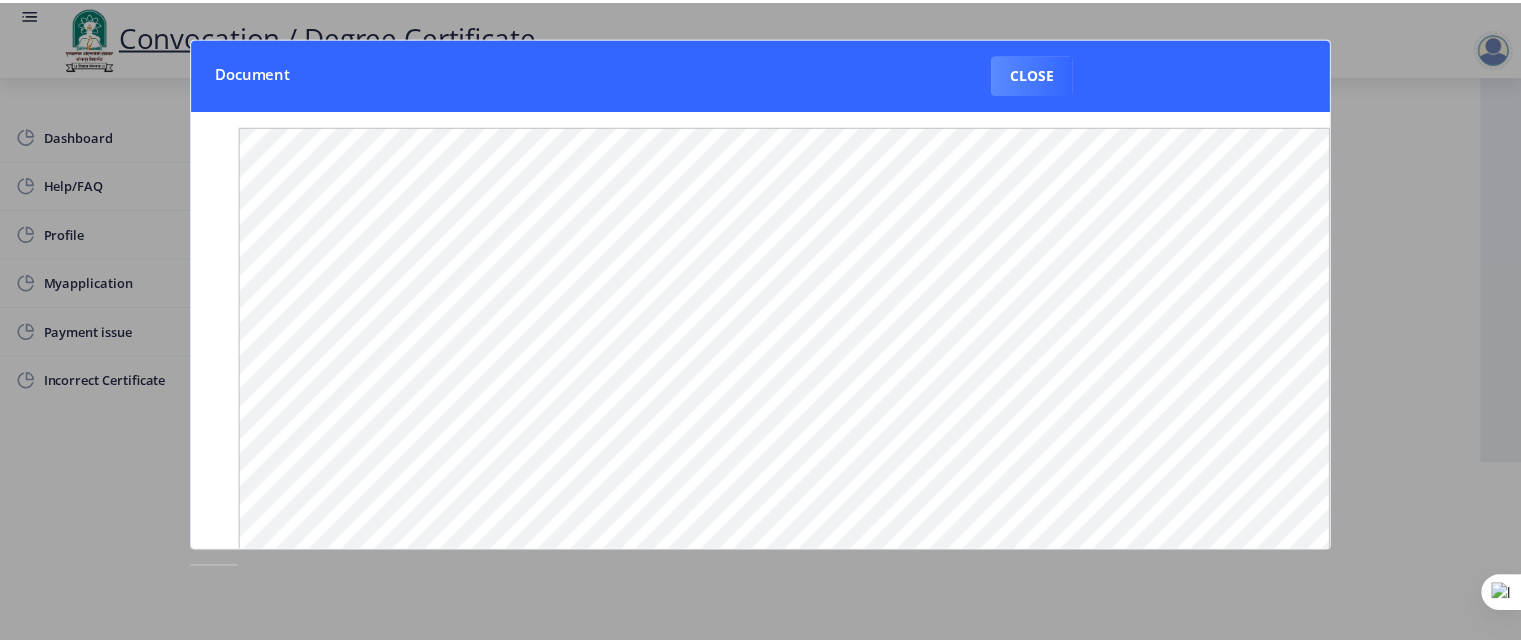 scroll, scrollTop: 0, scrollLeft: 0, axis: both 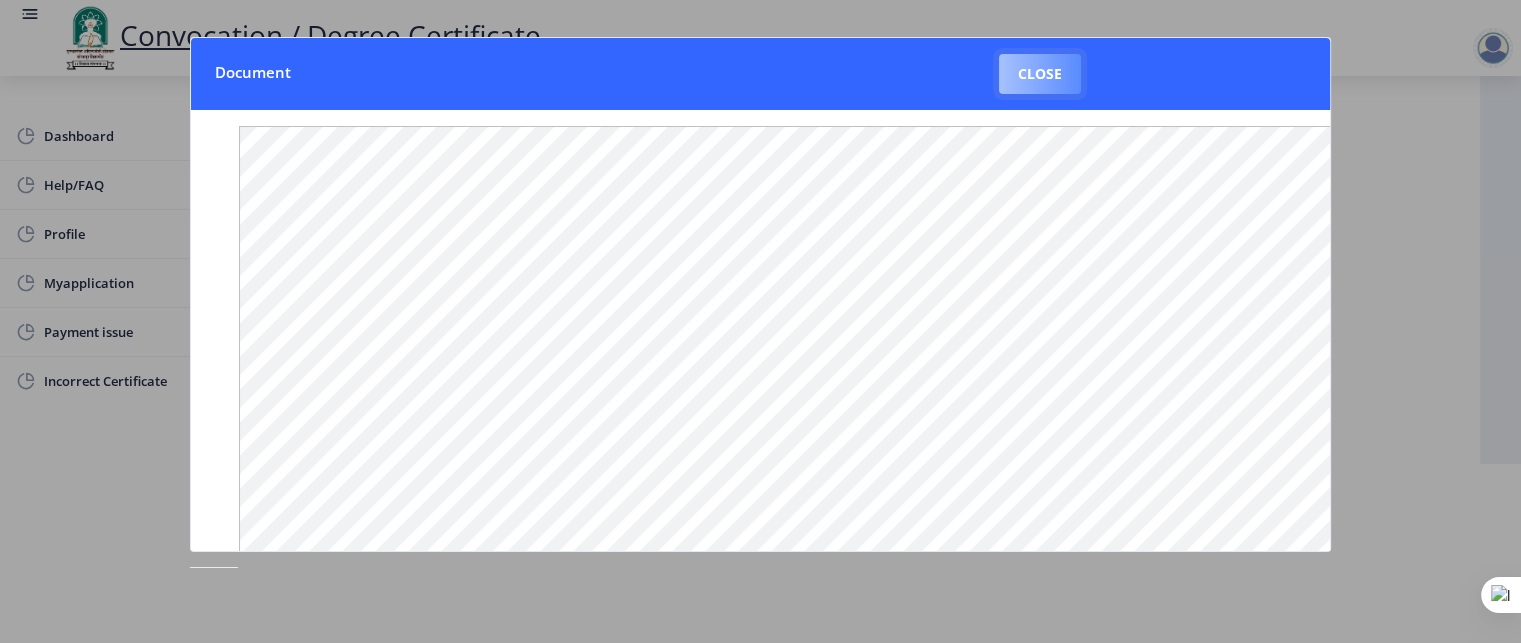 click on "Close" at bounding box center [1040, 74] 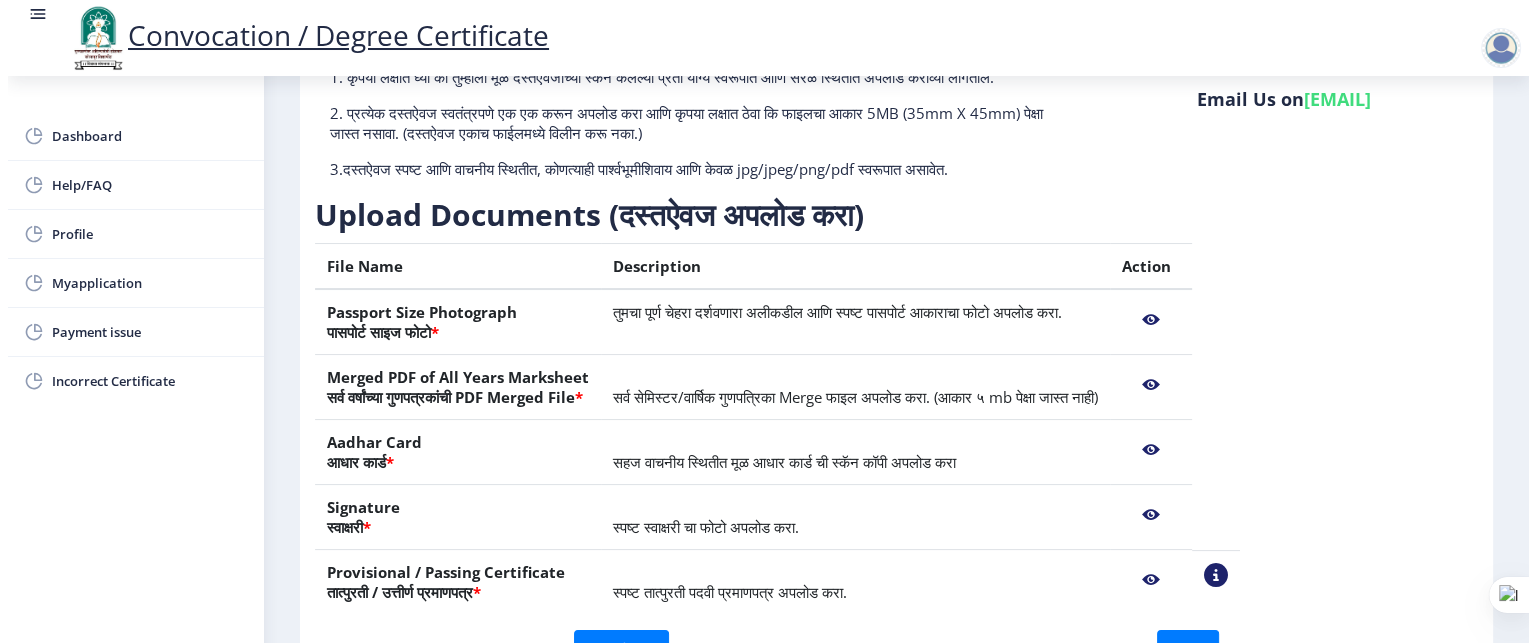 scroll, scrollTop: 109, scrollLeft: 0, axis: vertical 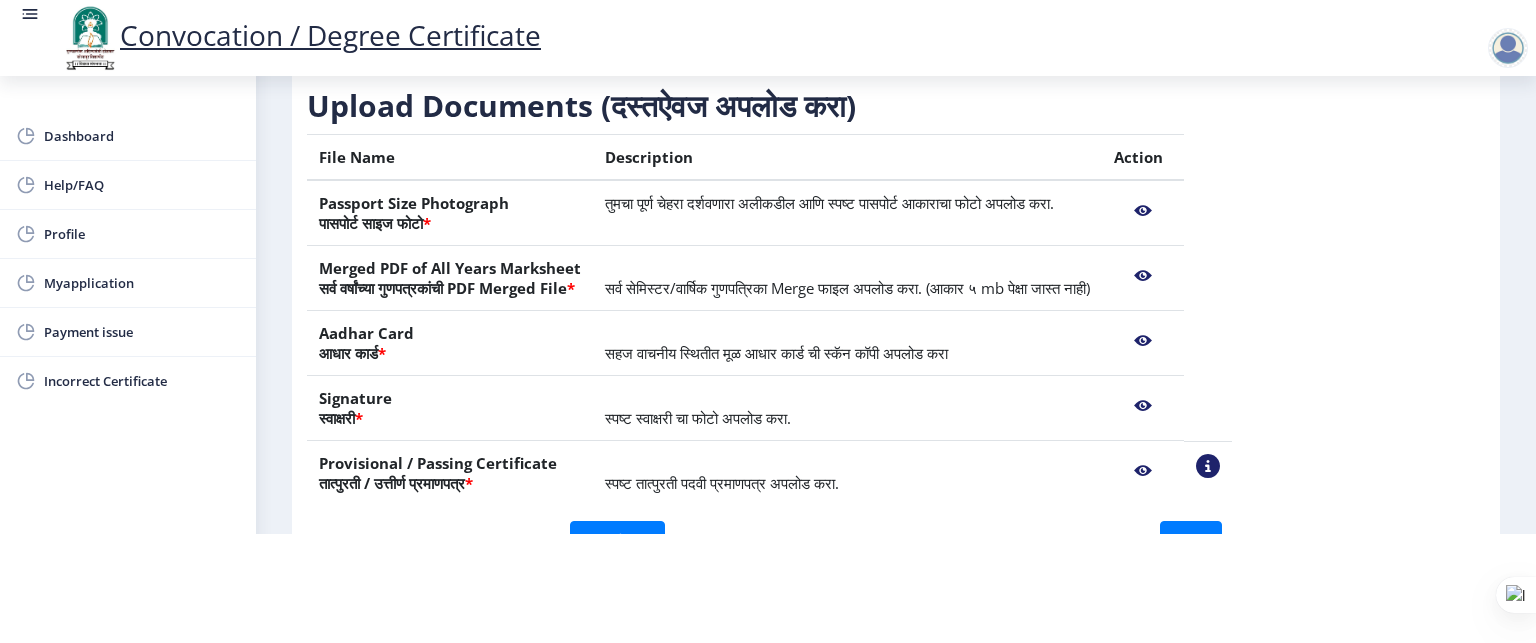 click 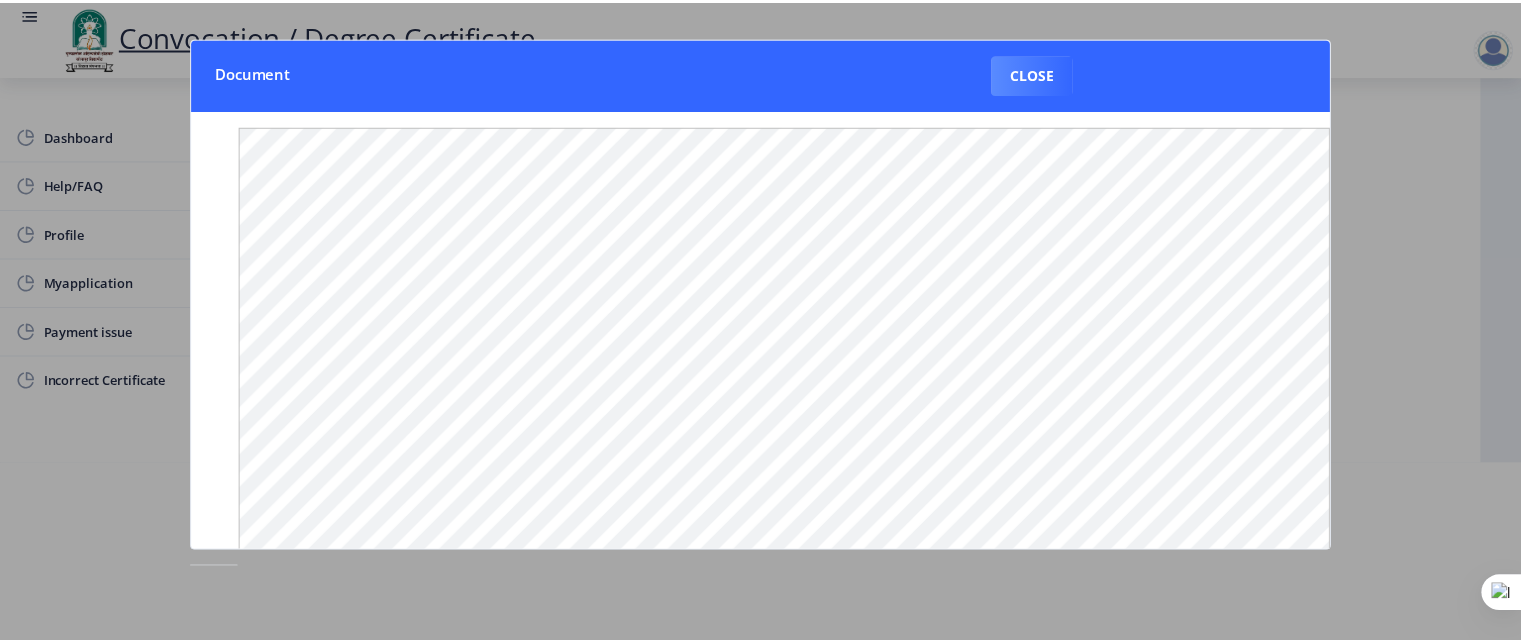 scroll, scrollTop: 0, scrollLeft: 0, axis: both 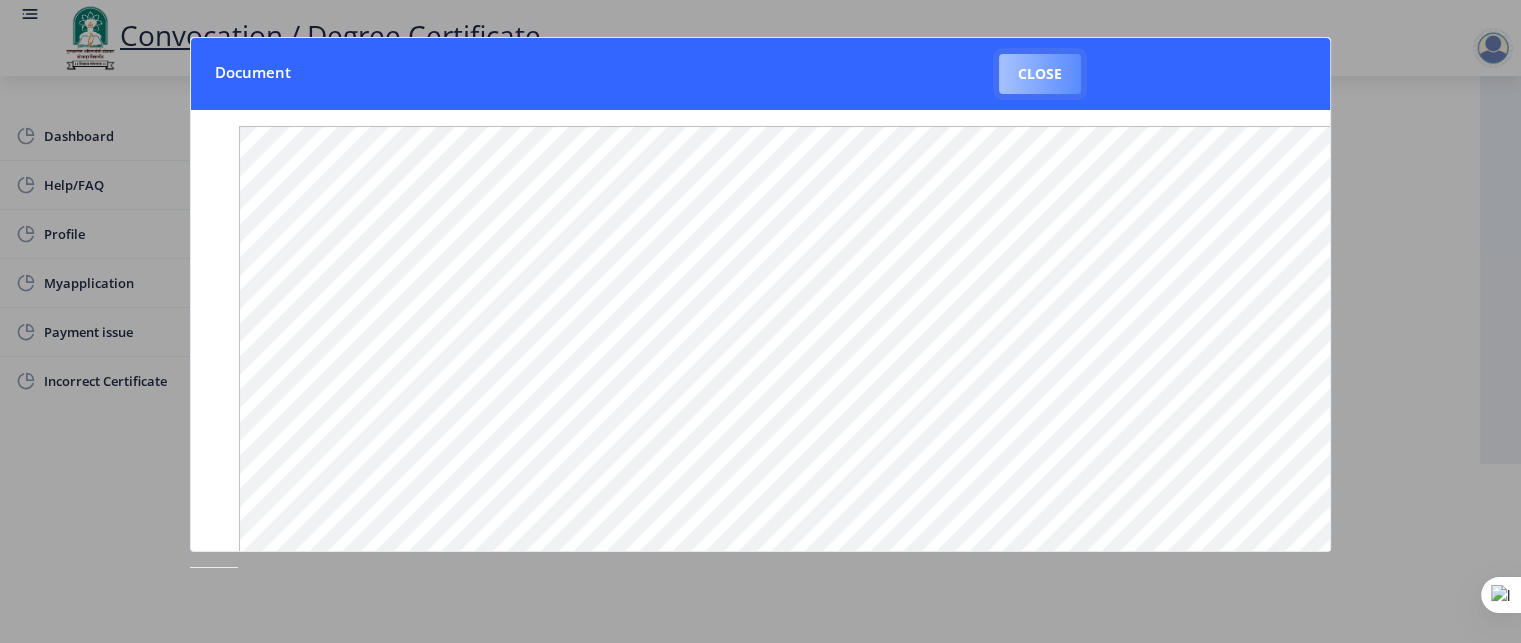 click on "Close" at bounding box center (1040, 74) 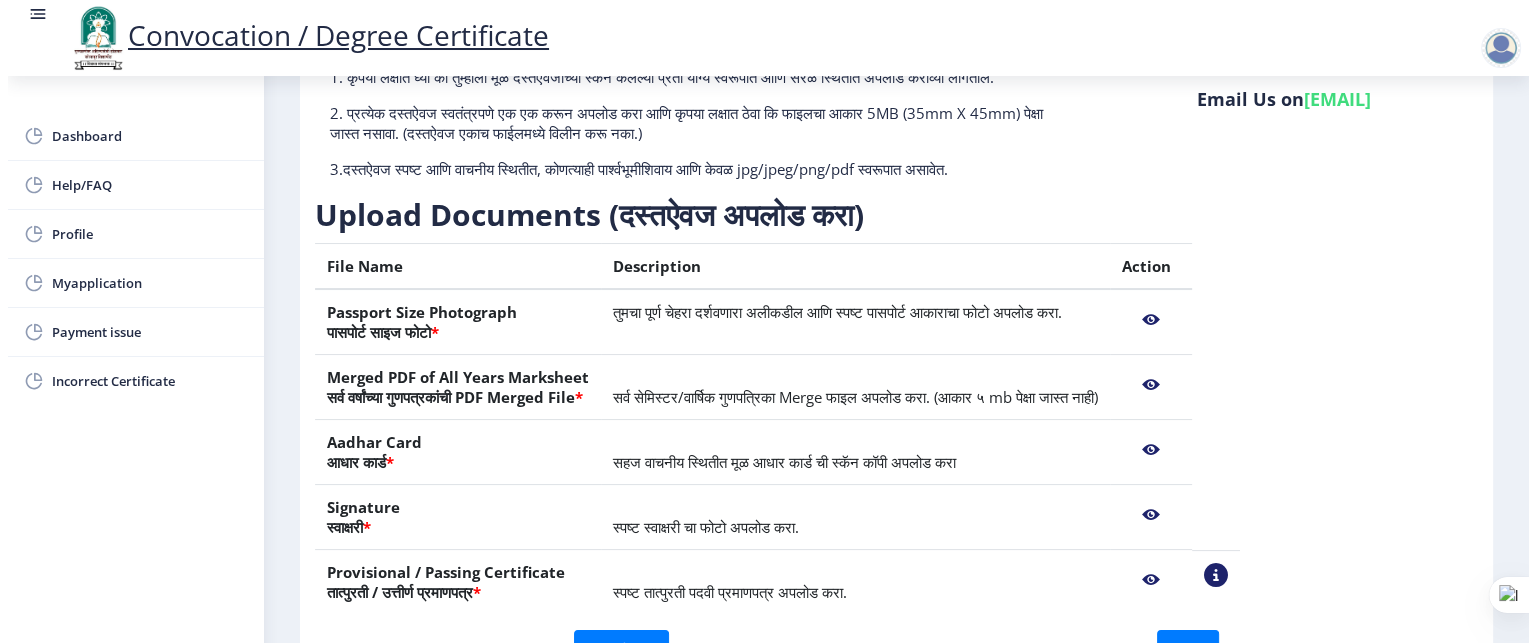 scroll, scrollTop: 109, scrollLeft: 0, axis: vertical 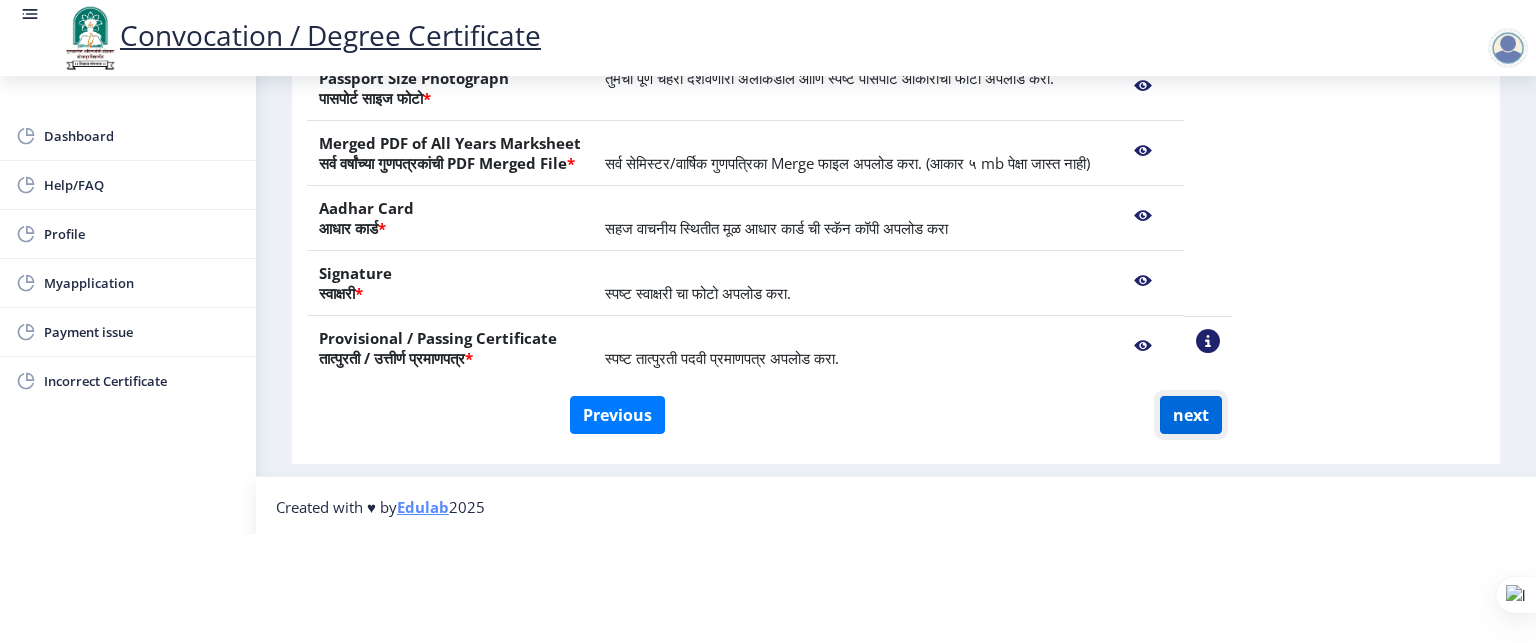 click on "next" 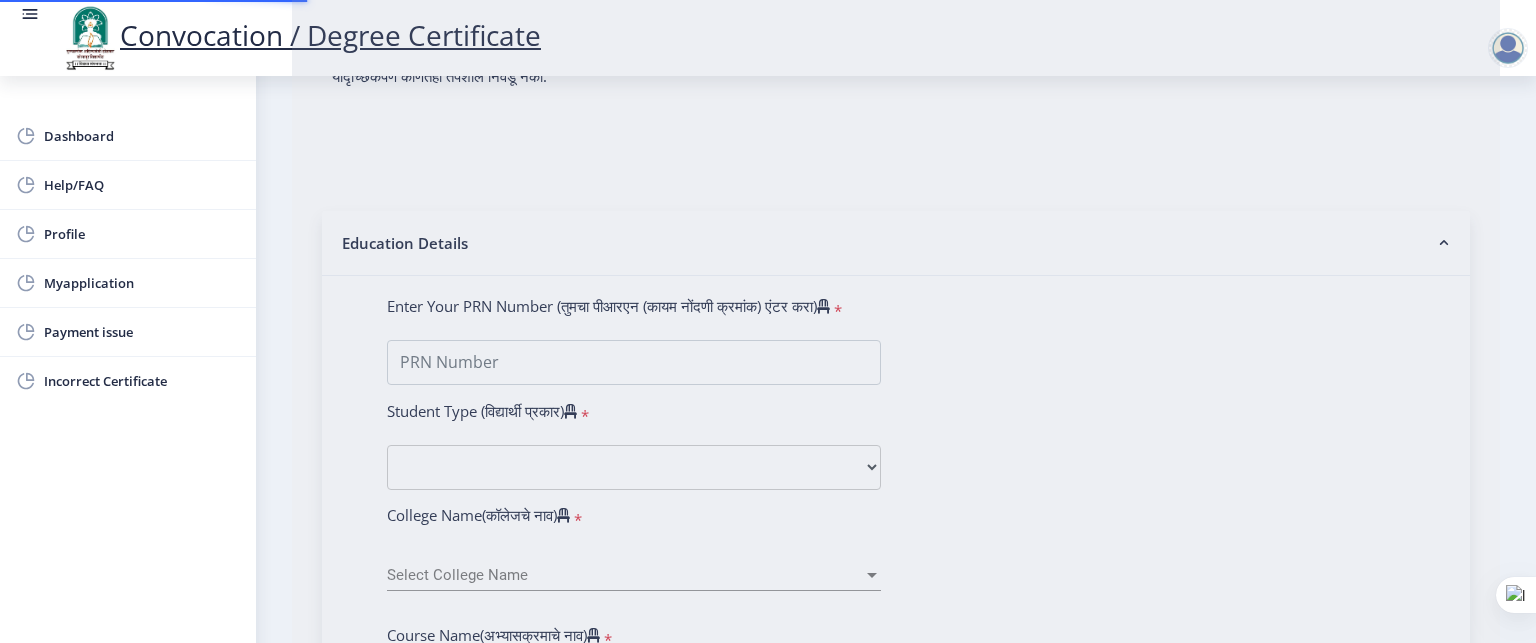 scroll, scrollTop: 0, scrollLeft: 0, axis: both 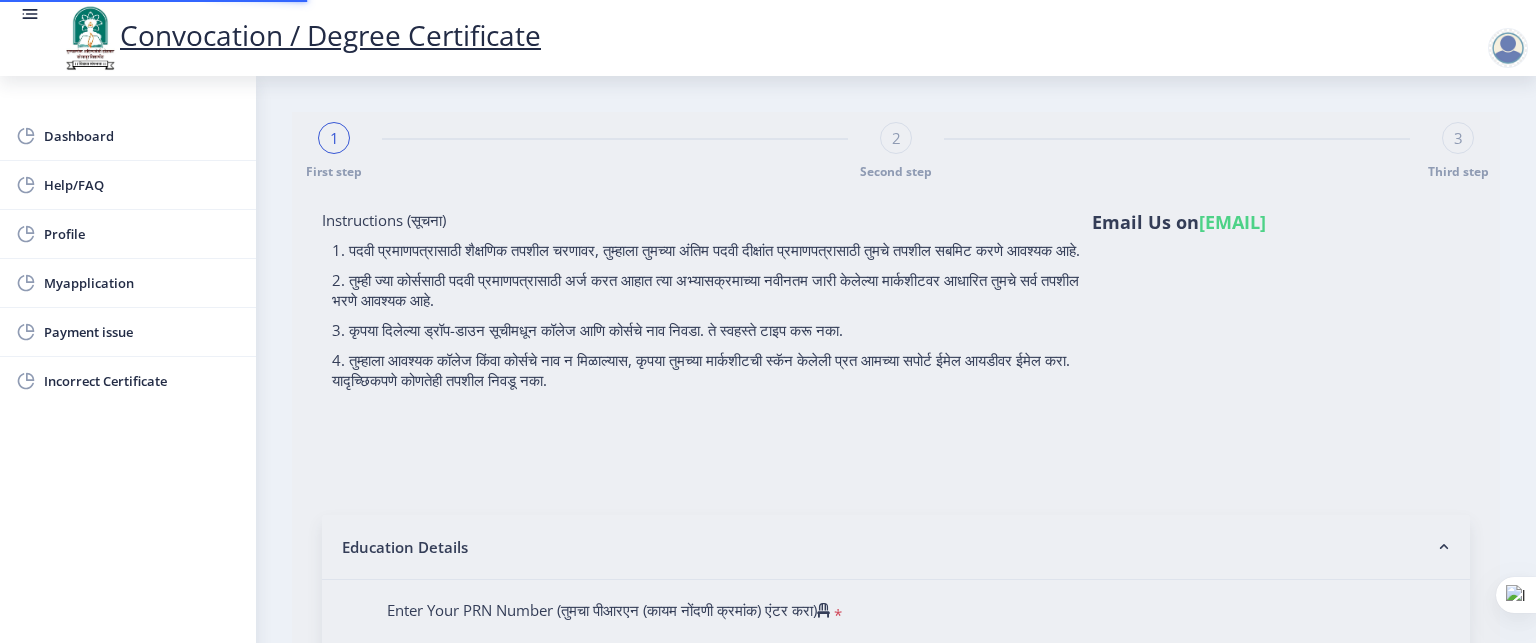 select 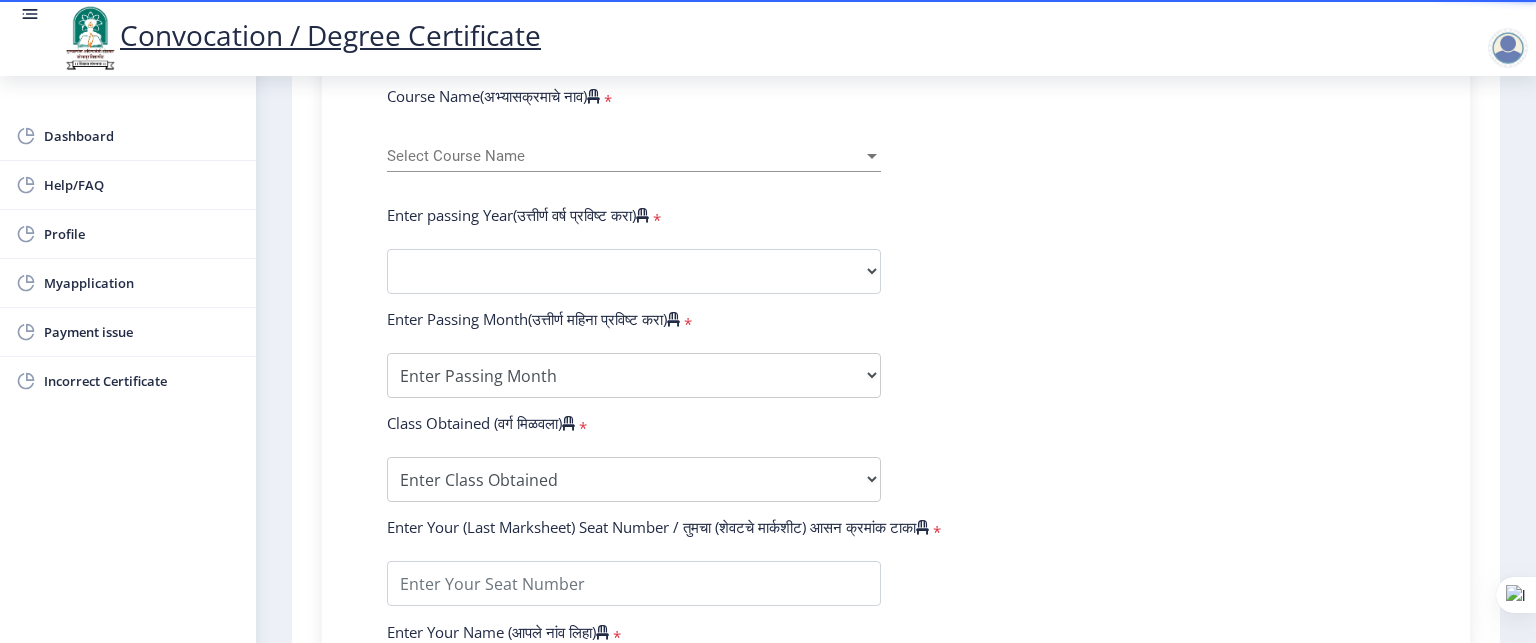 scroll, scrollTop: 808, scrollLeft: 0, axis: vertical 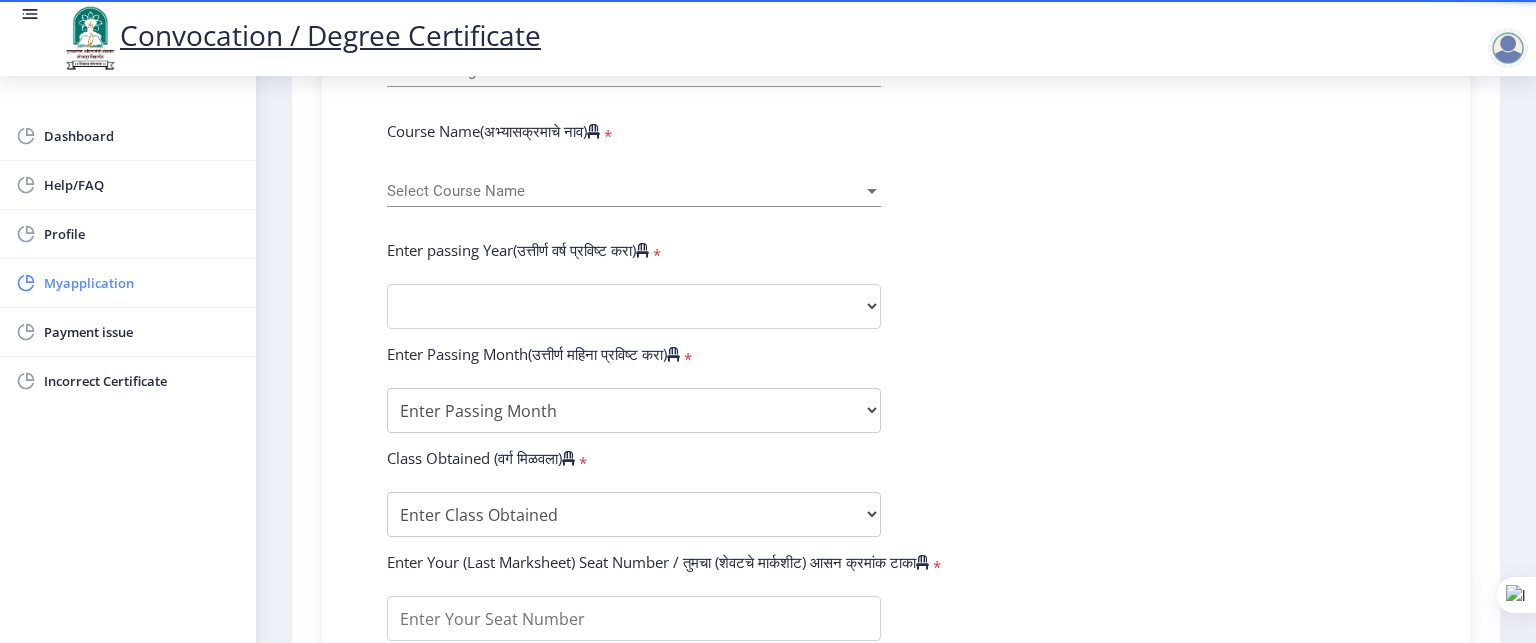 click on "Myapplication" 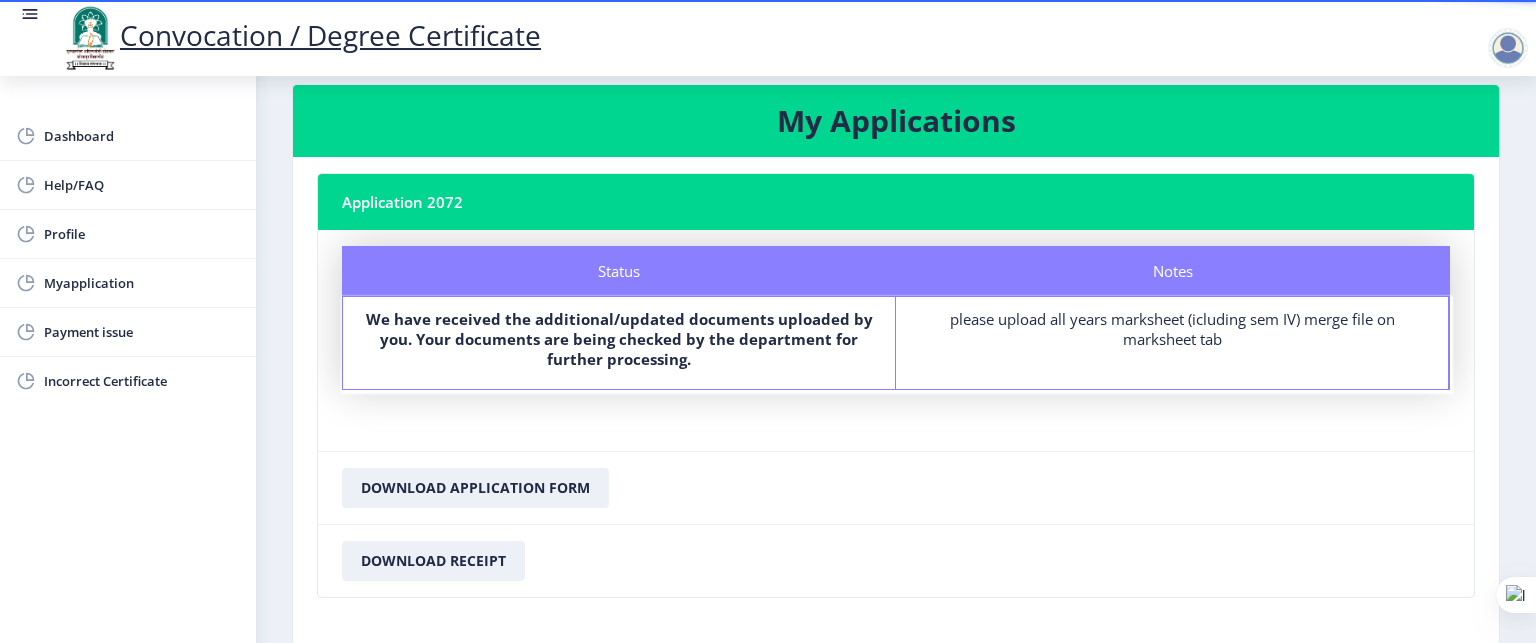 scroll, scrollTop: 30, scrollLeft: 0, axis: vertical 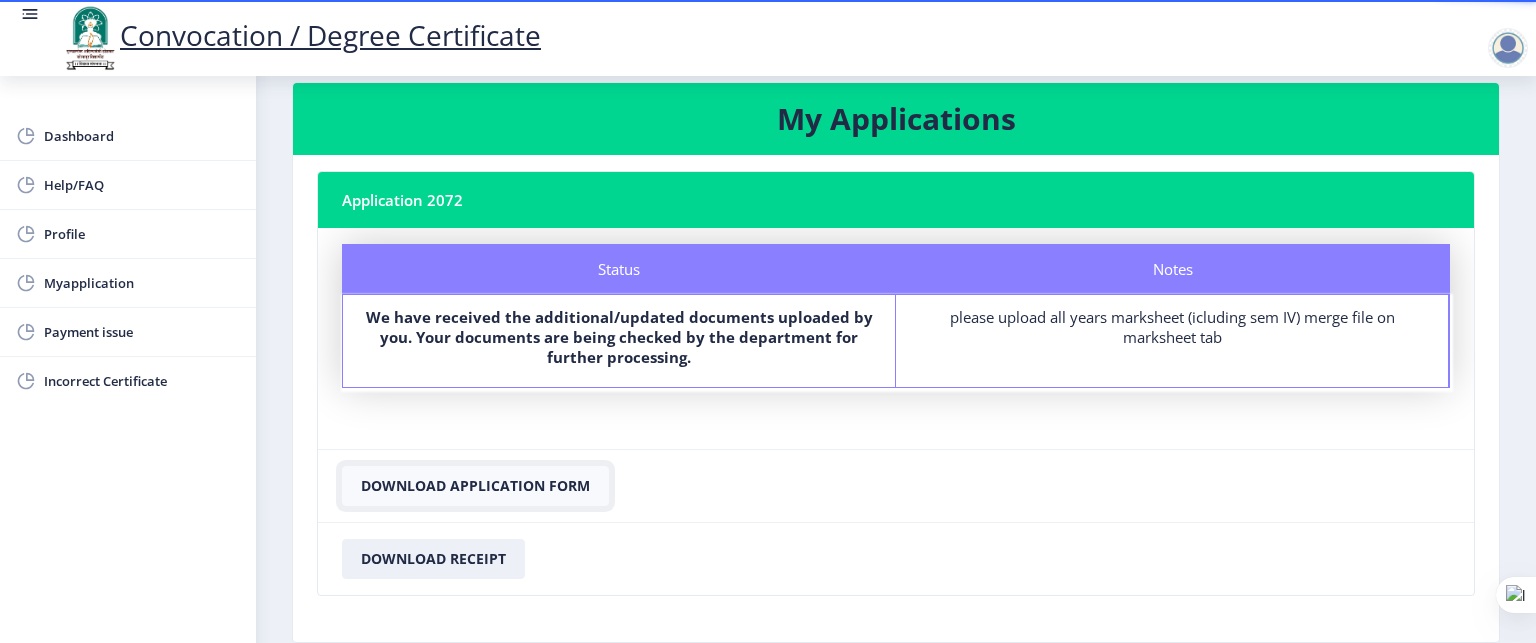 click on "Download Application Form" 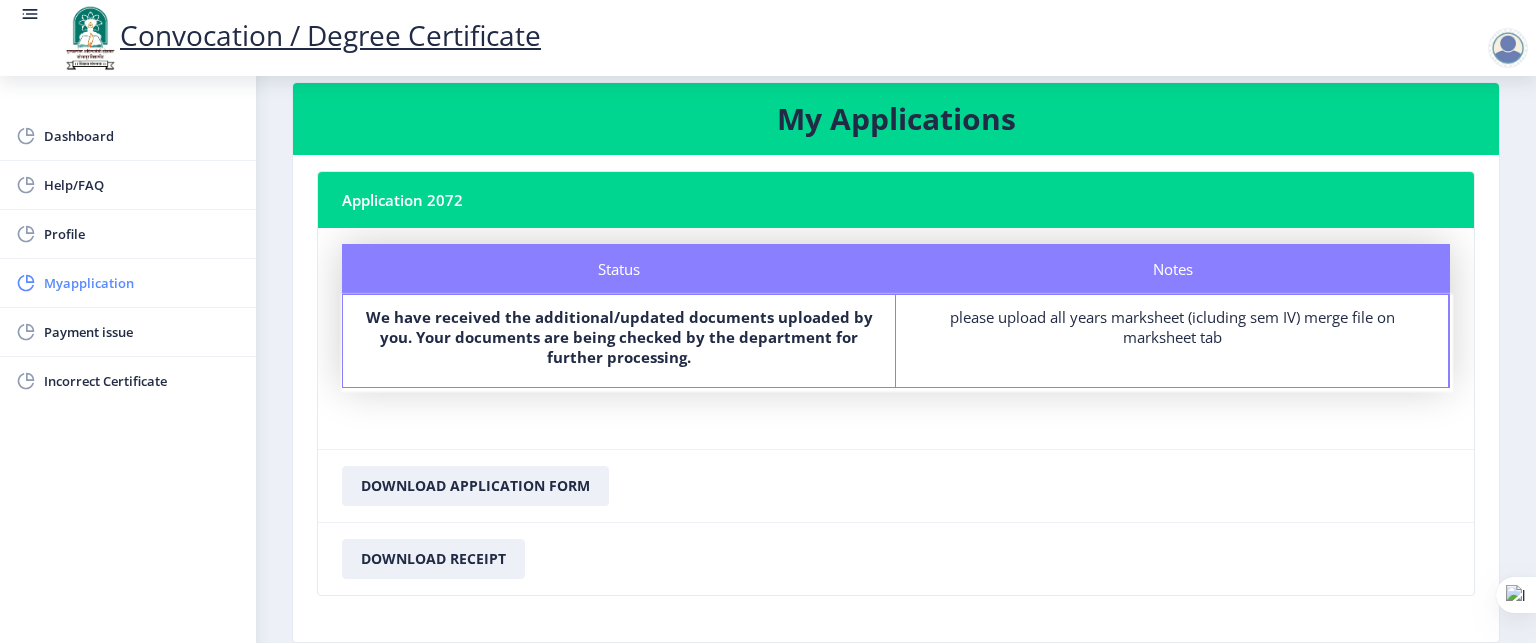 click on "Myapplication" 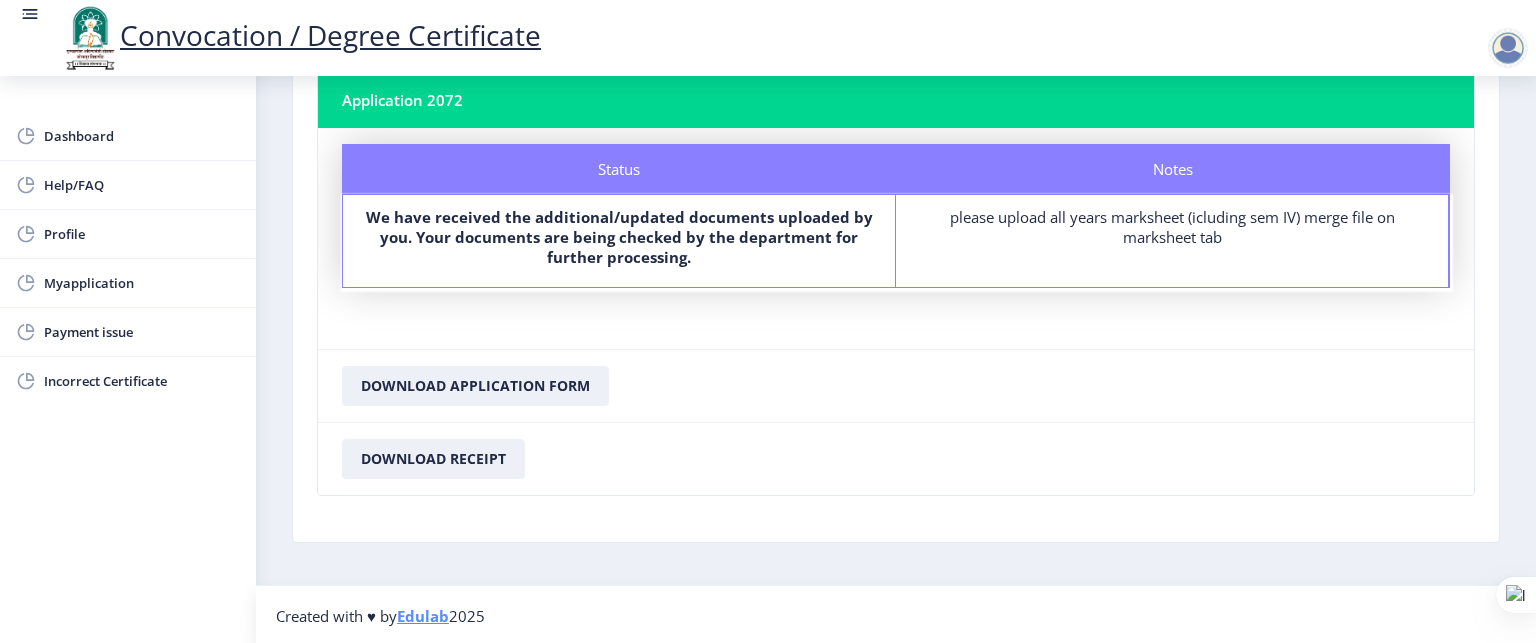 scroll, scrollTop: 0, scrollLeft: 0, axis: both 